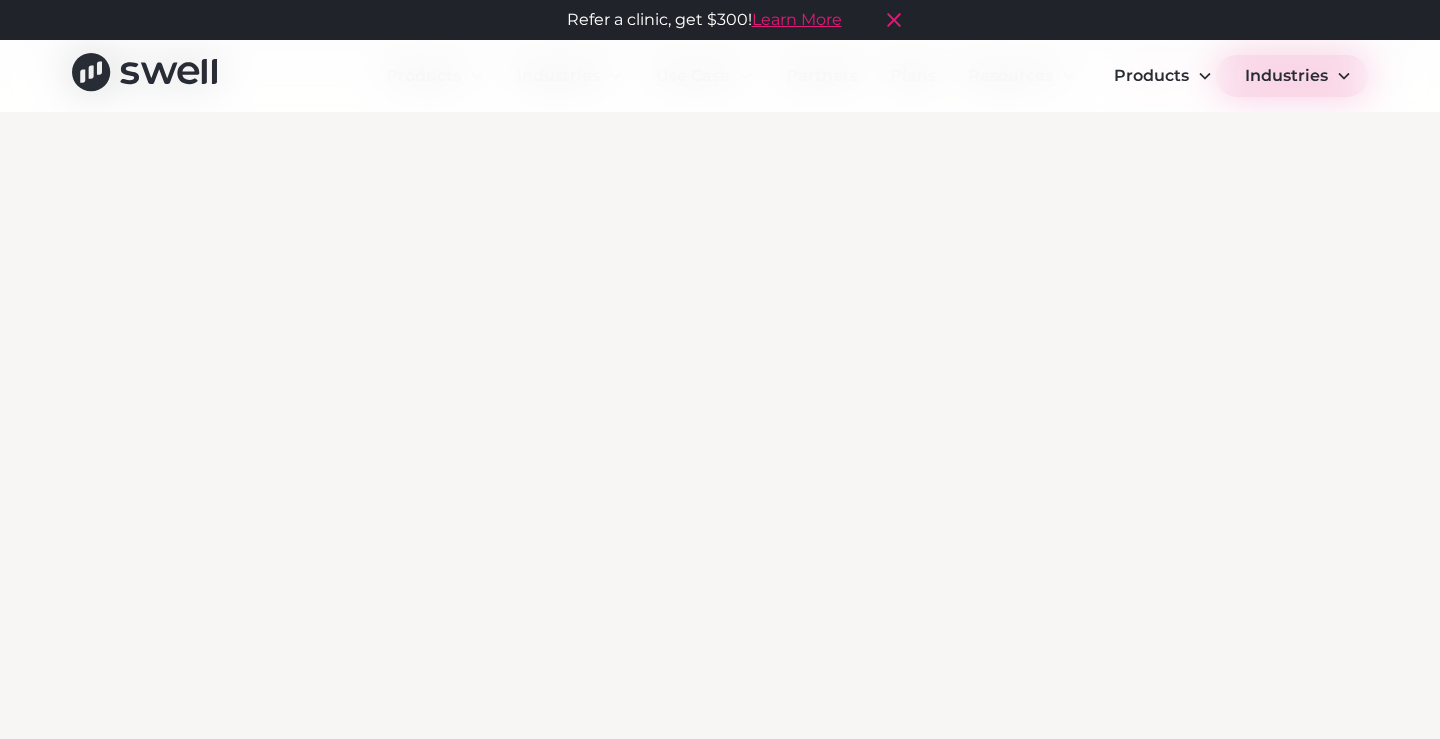 scroll, scrollTop: 0, scrollLeft: 0, axis: both 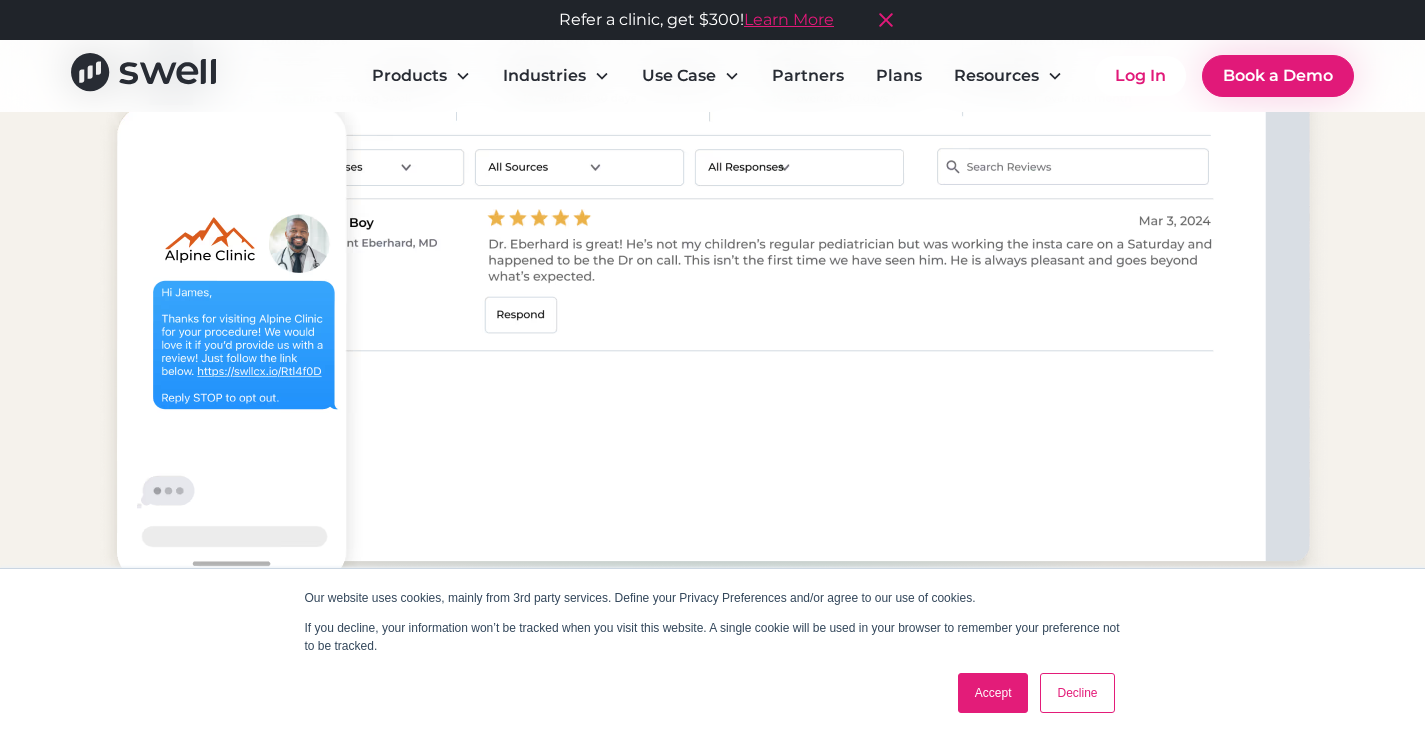 click at bounding box center (20, 6503) 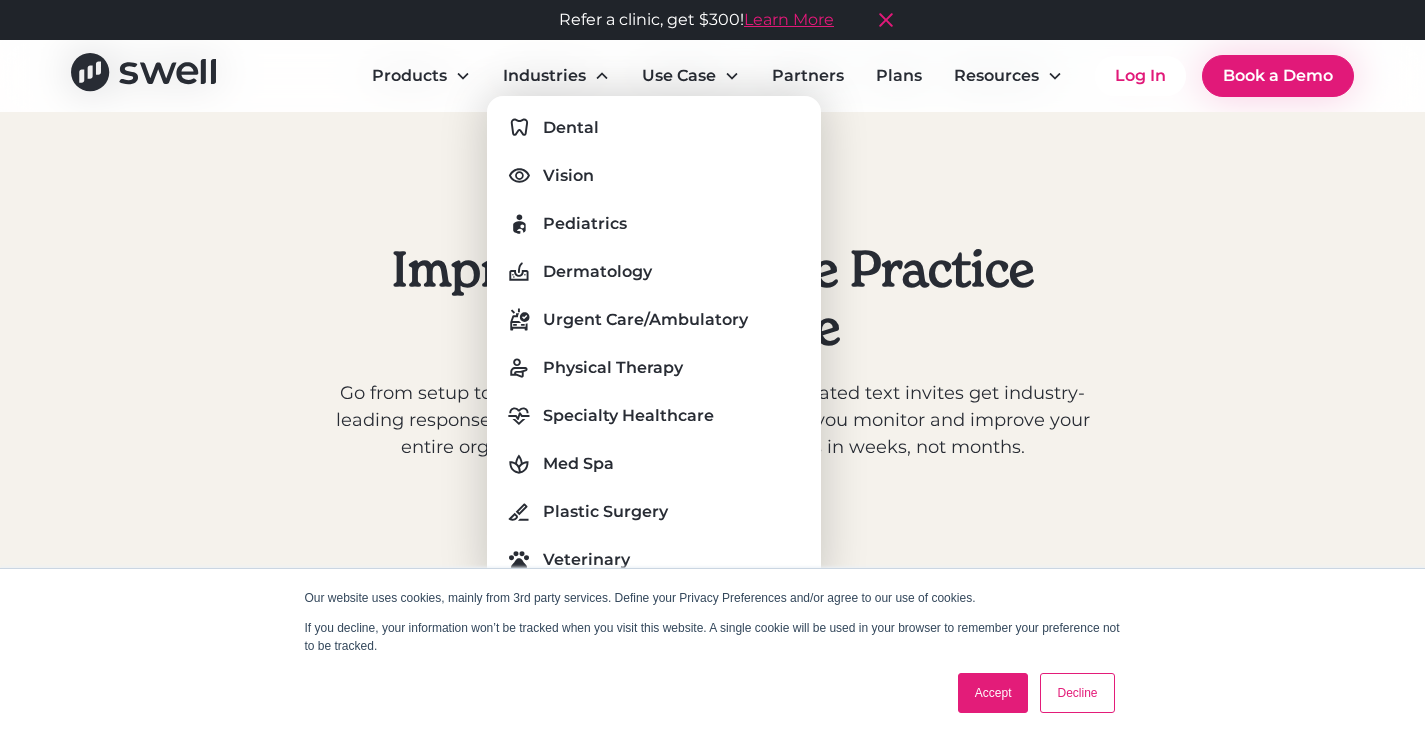 scroll, scrollTop: 900, scrollLeft: 0, axis: vertical 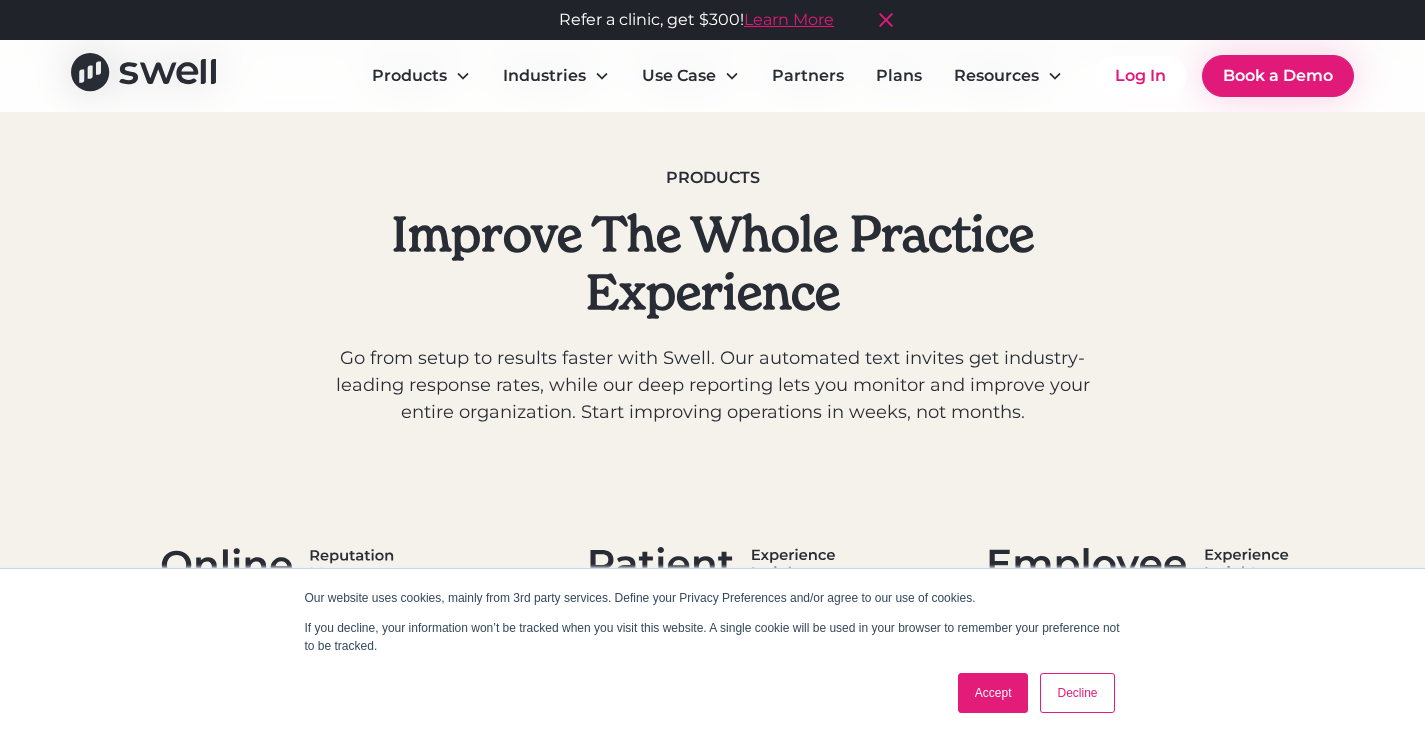 click on "Partners" at bounding box center (808, 76) 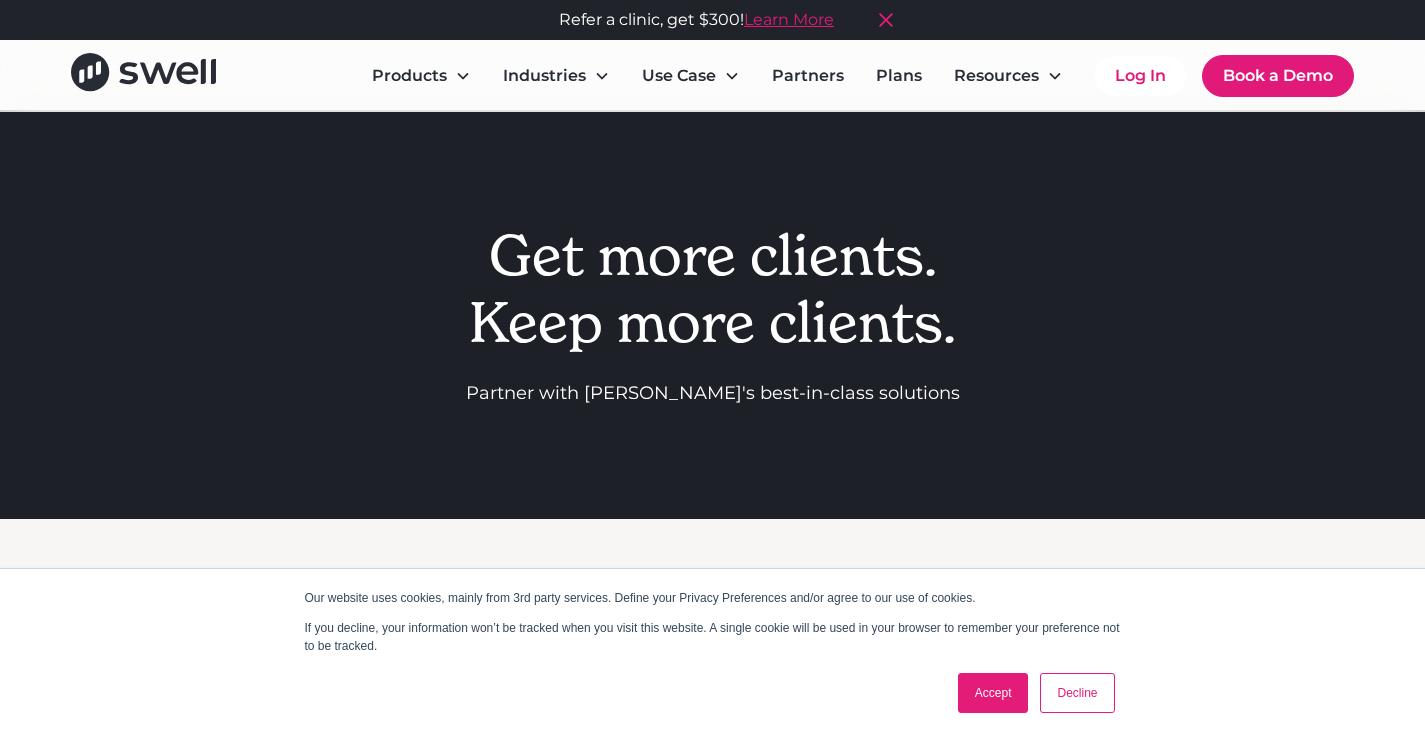 scroll, scrollTop: 0, scrollLeft: 0, axis: both 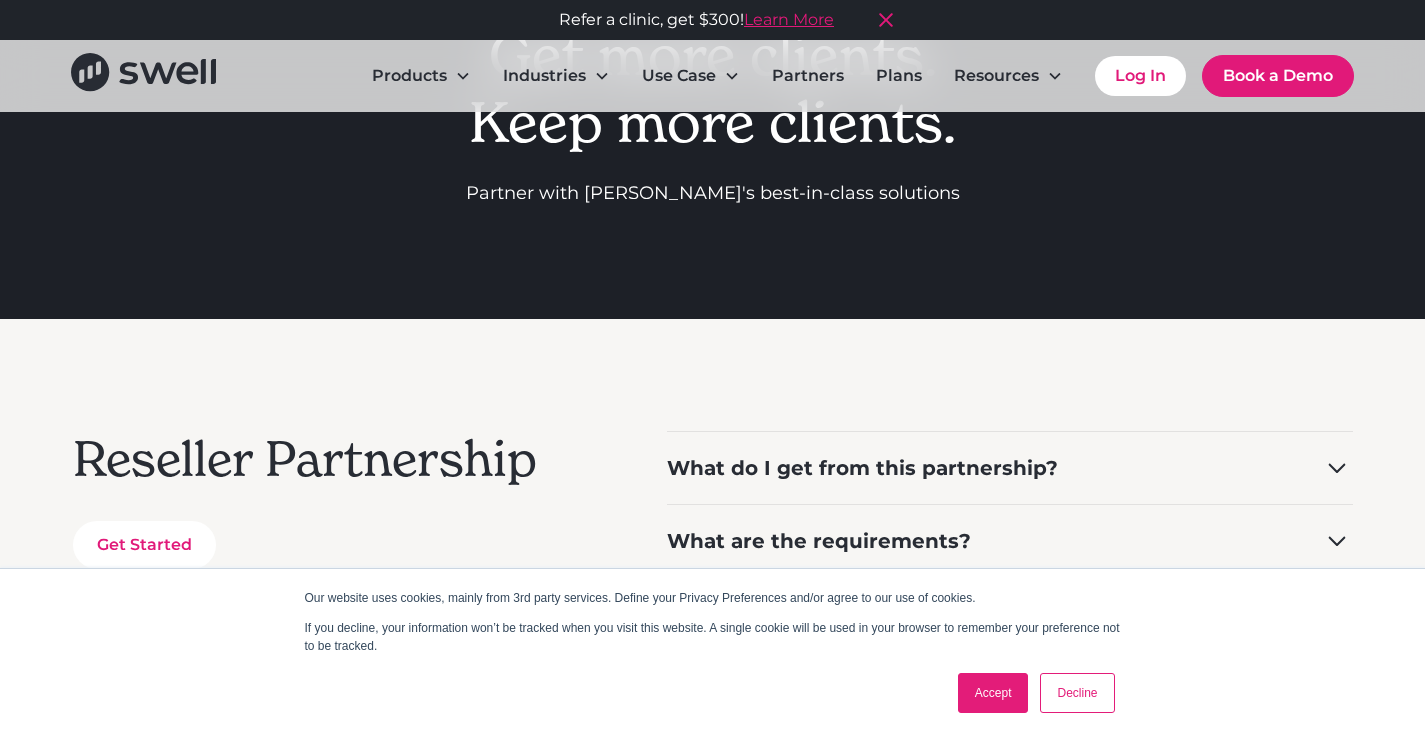 click at bounding box center [91, 2336] 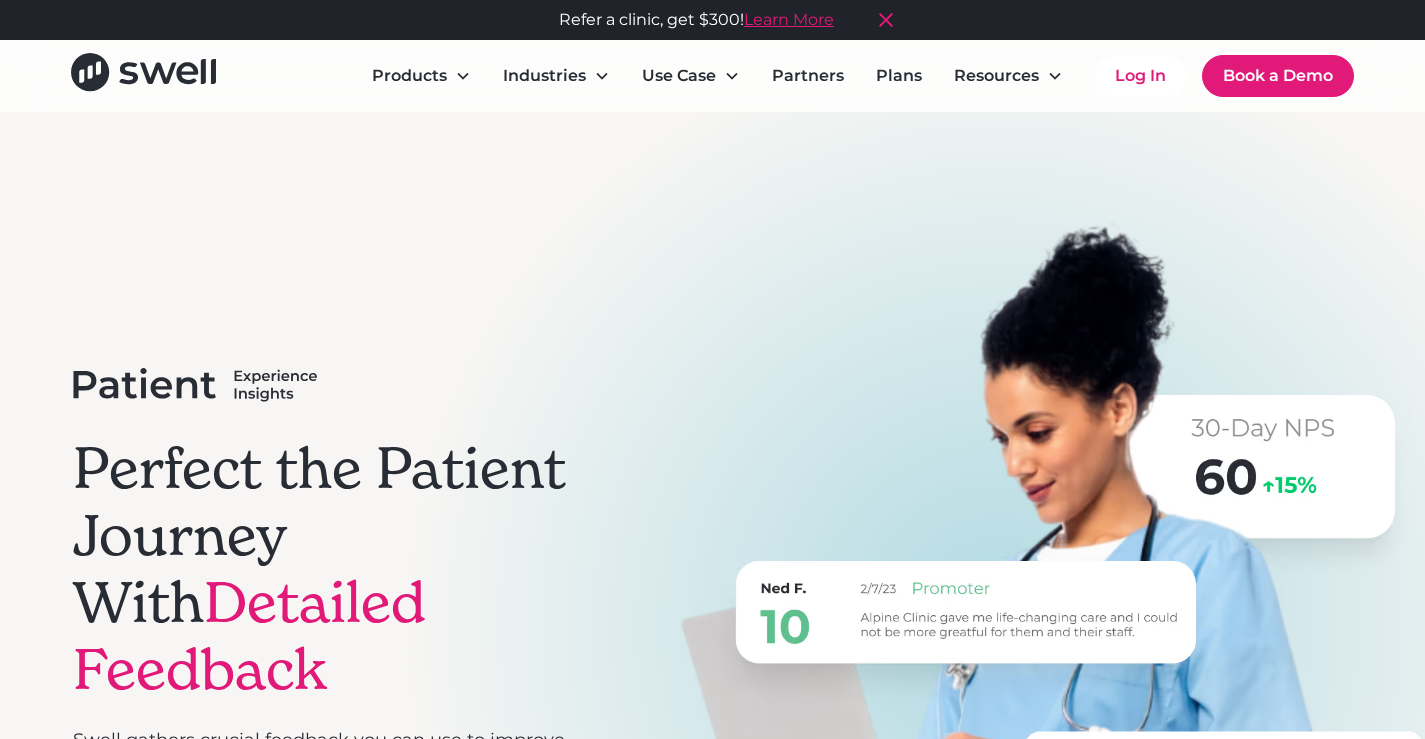 scroll, scrollTop: 0, scrollLeft: 0, axis: both 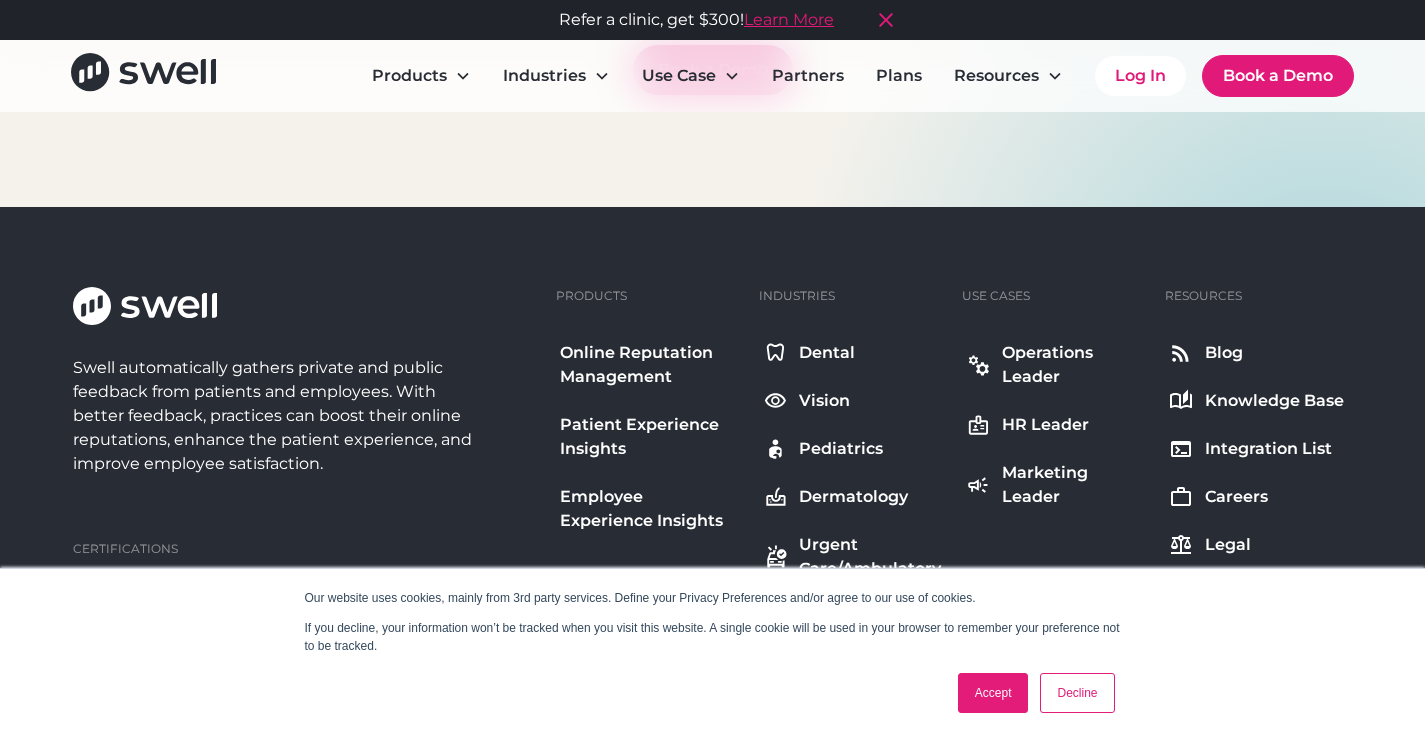 click on "Partners" at bounding box center [808, 76] 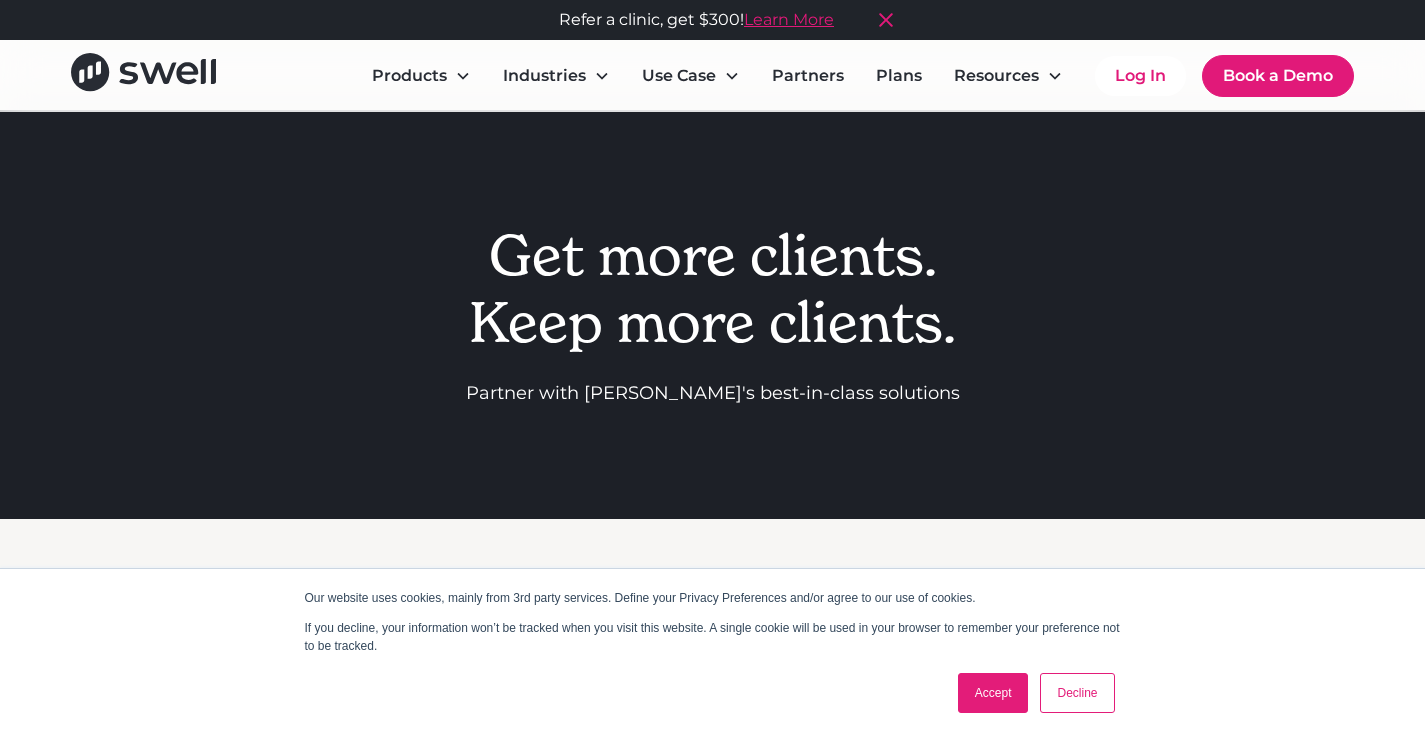 scroll, scrollTop: 0, scrollLeft: 0, axis: both 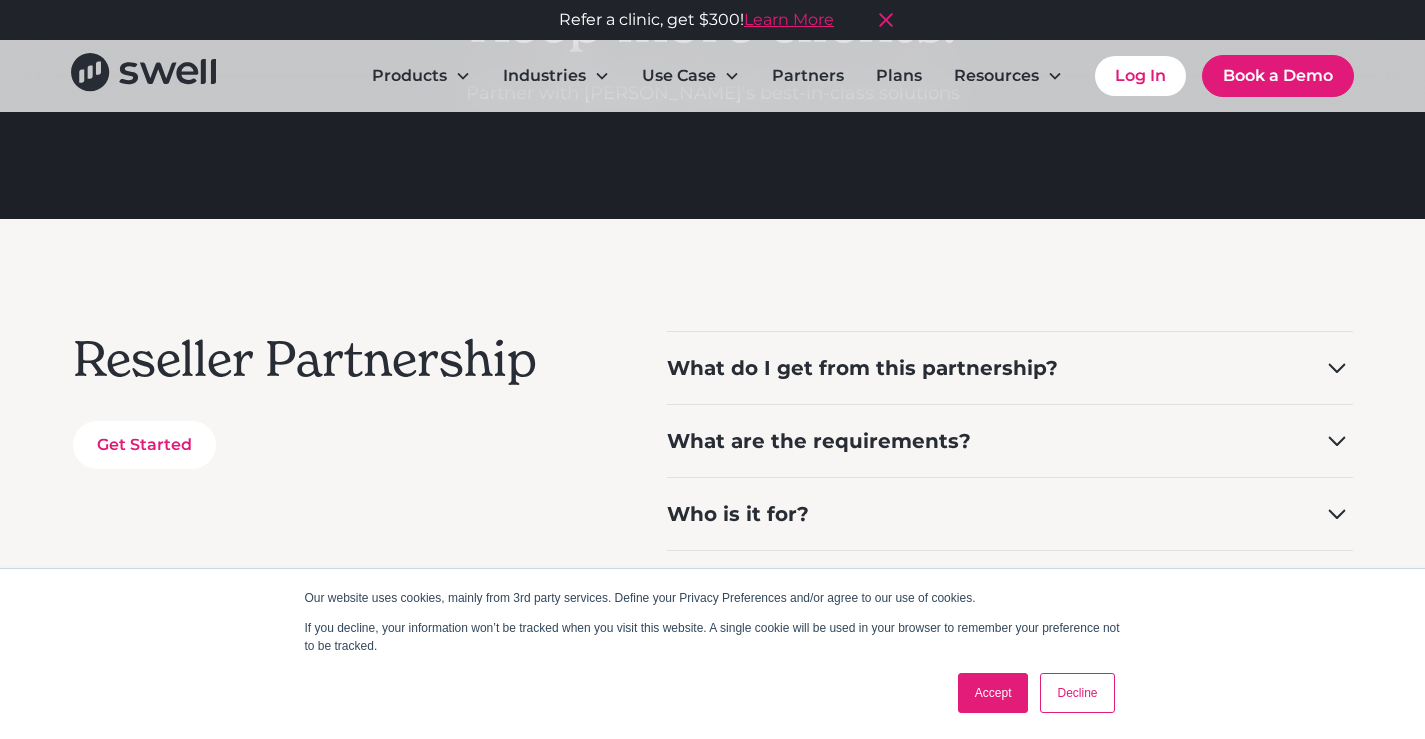 click at bounding box center (20, 2059) 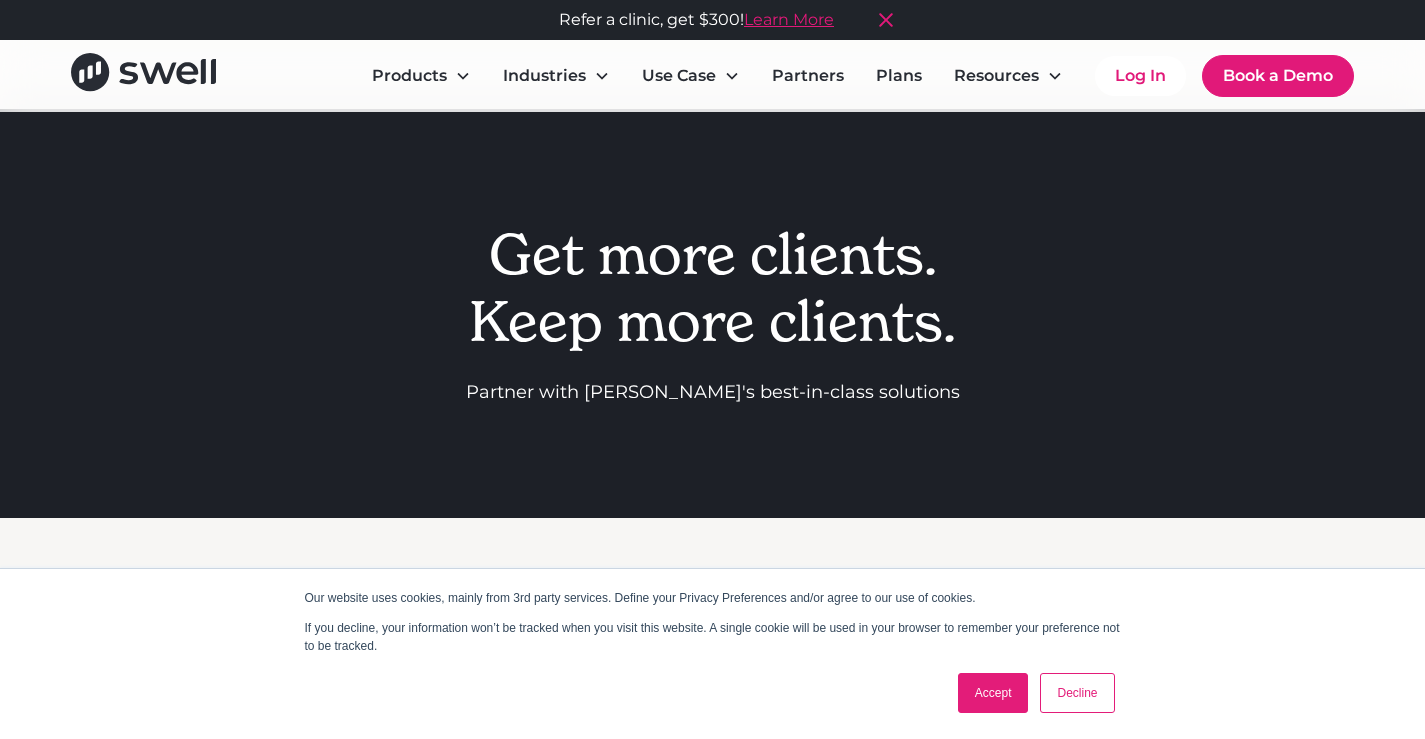 scroll, scrollTop: 0, scrollLeft: 0, axis: both 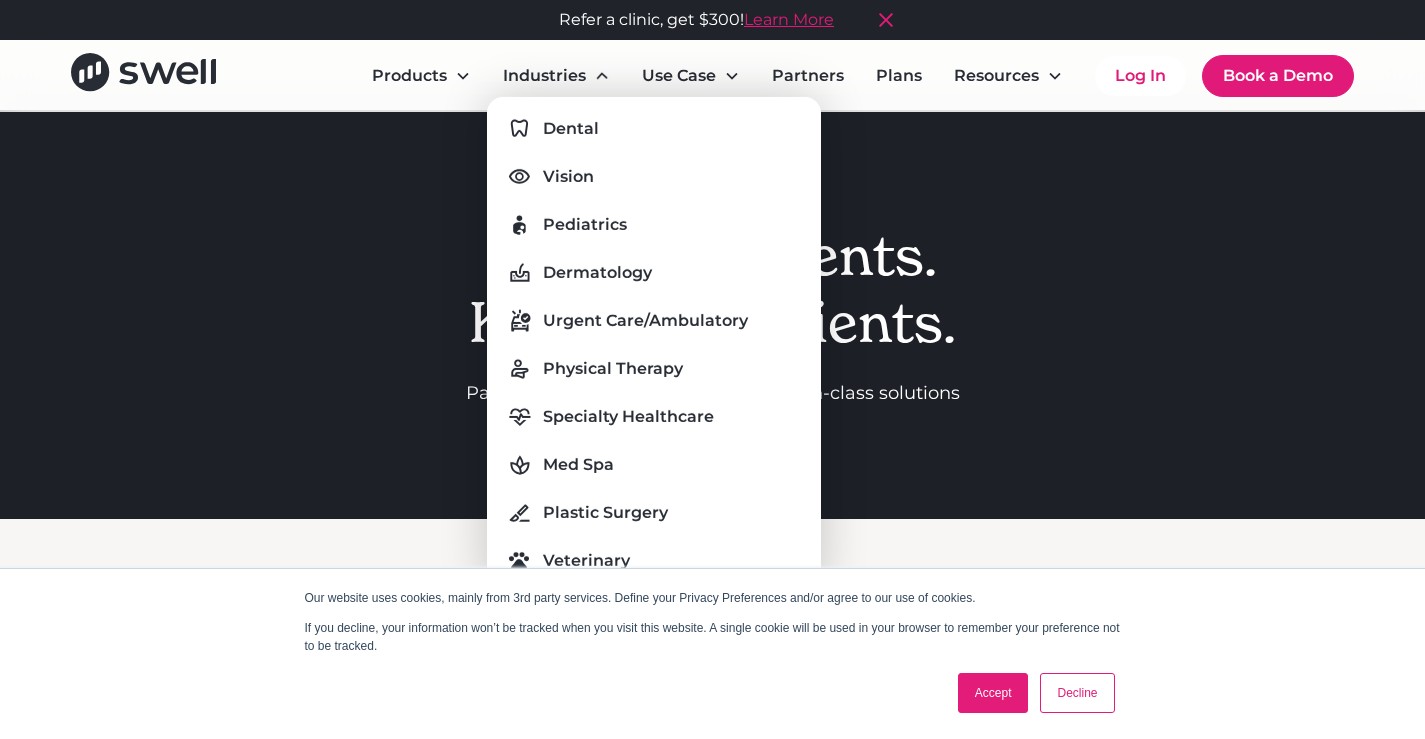 click on "Industries" at bounding box center [544, 76] 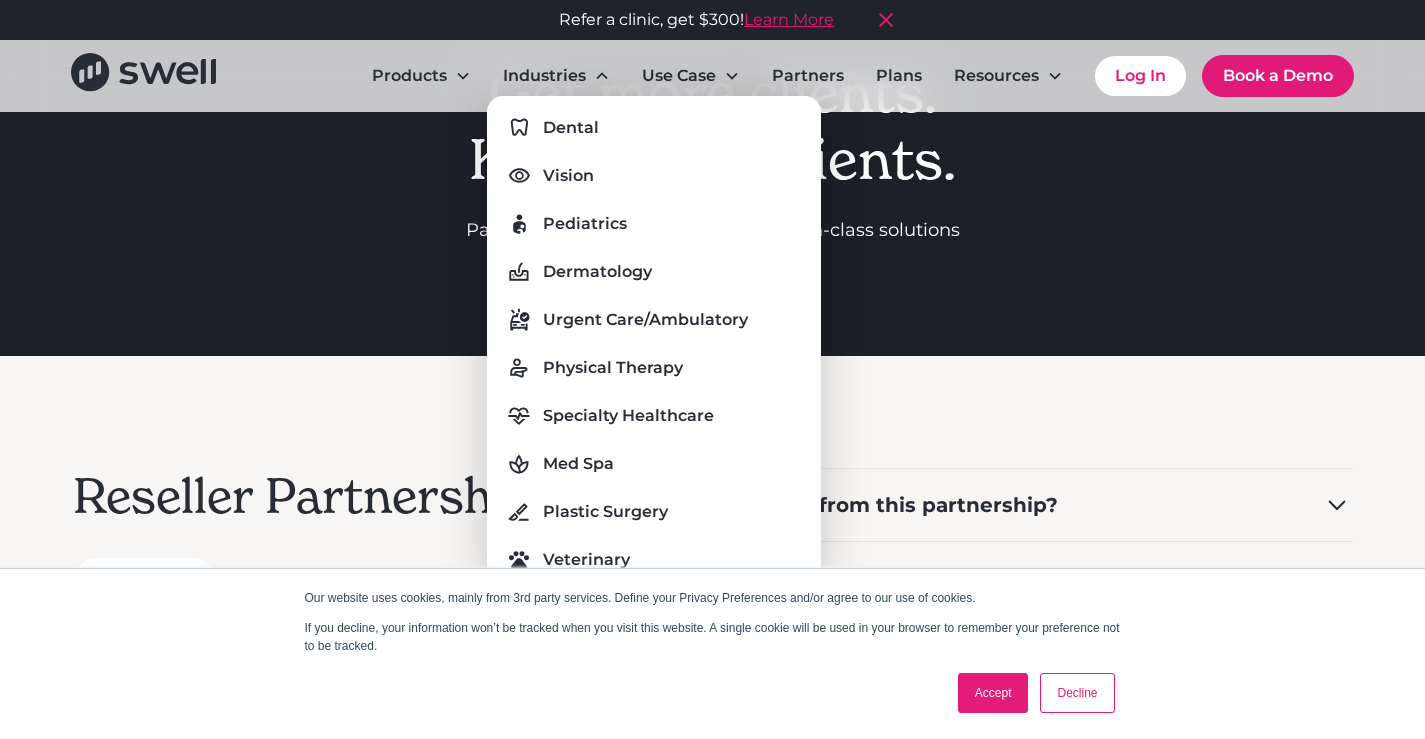 scroll, scrollTop: 200, scrollLeft: 0, axis: vertical 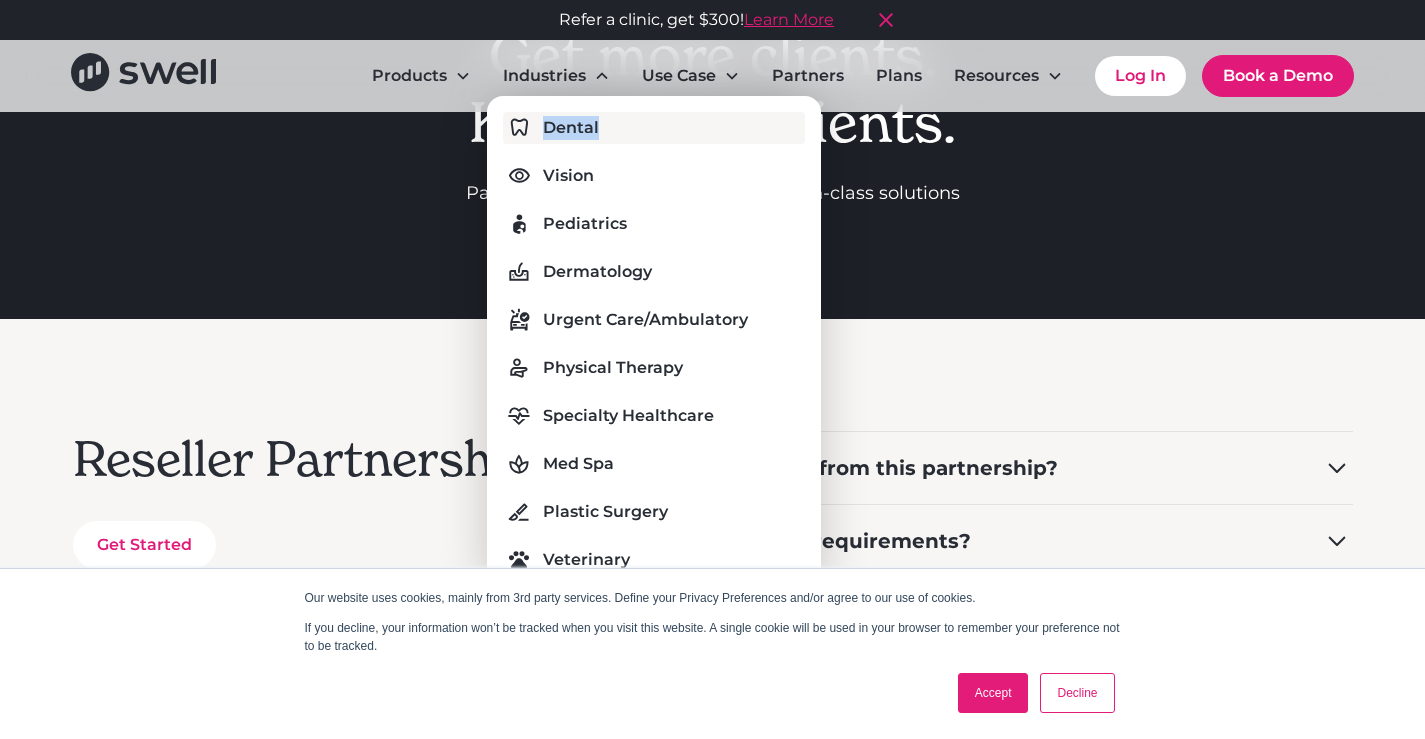 drag, startPoint x: 534, startPoint y: 108, endPoint x: 632, endPoint y: 123, distance: 99.14131 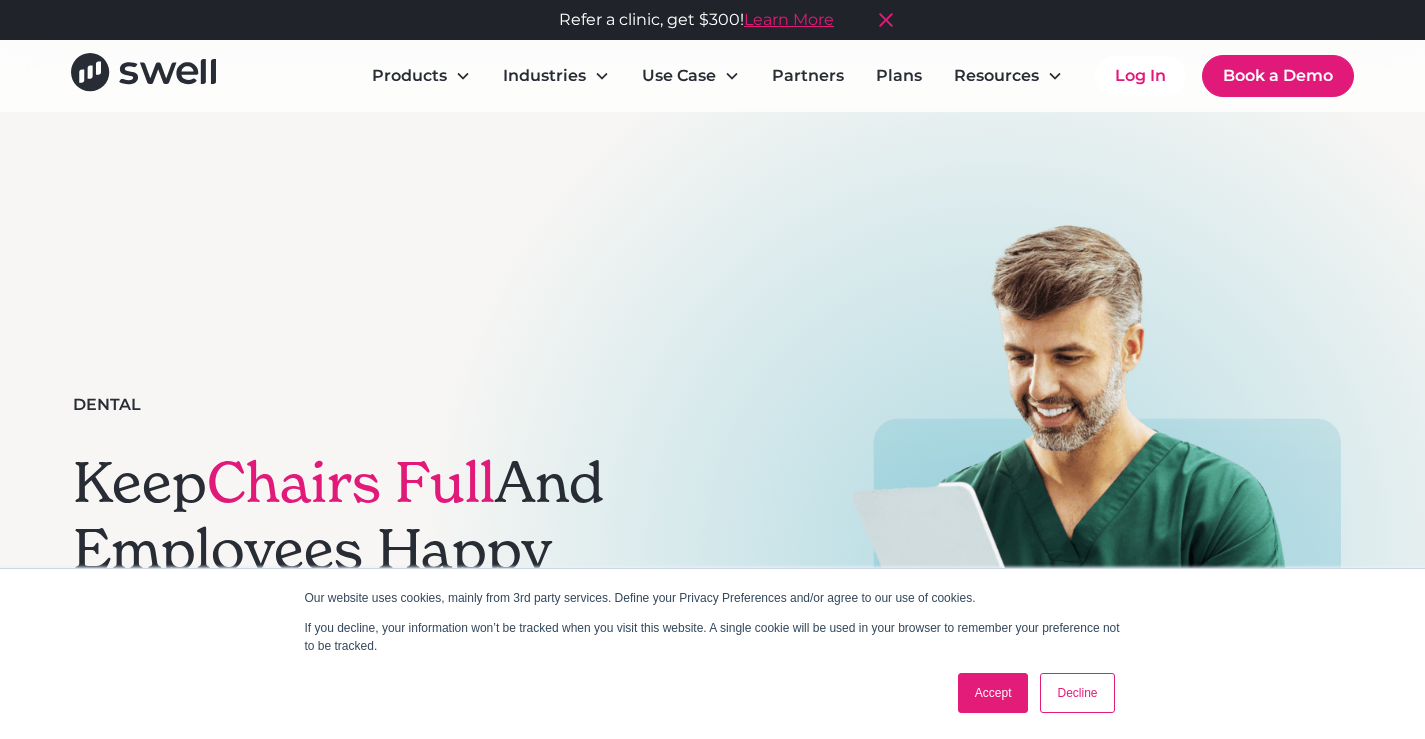 scroll, scrollTop: 0, scrollLeft: 0, axis: both 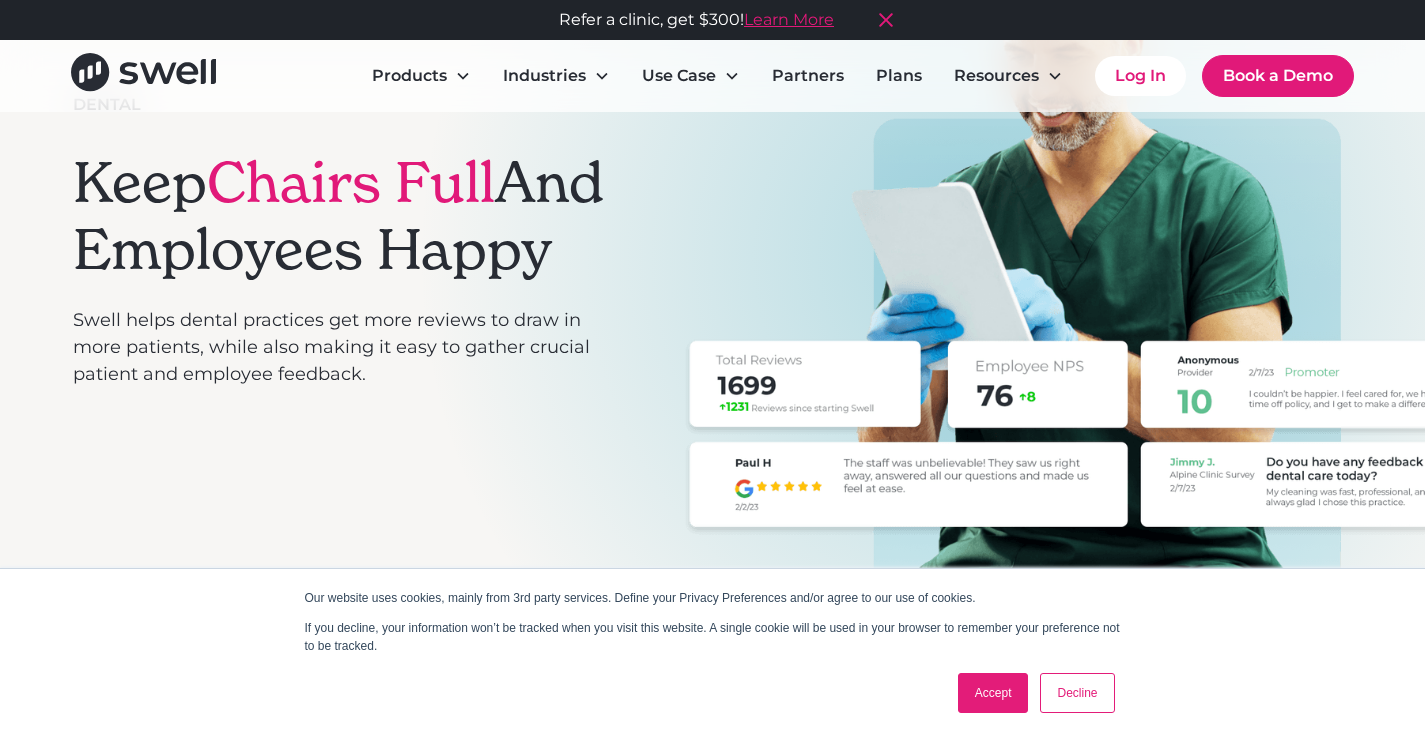 click at bounding box center [20, 8573] 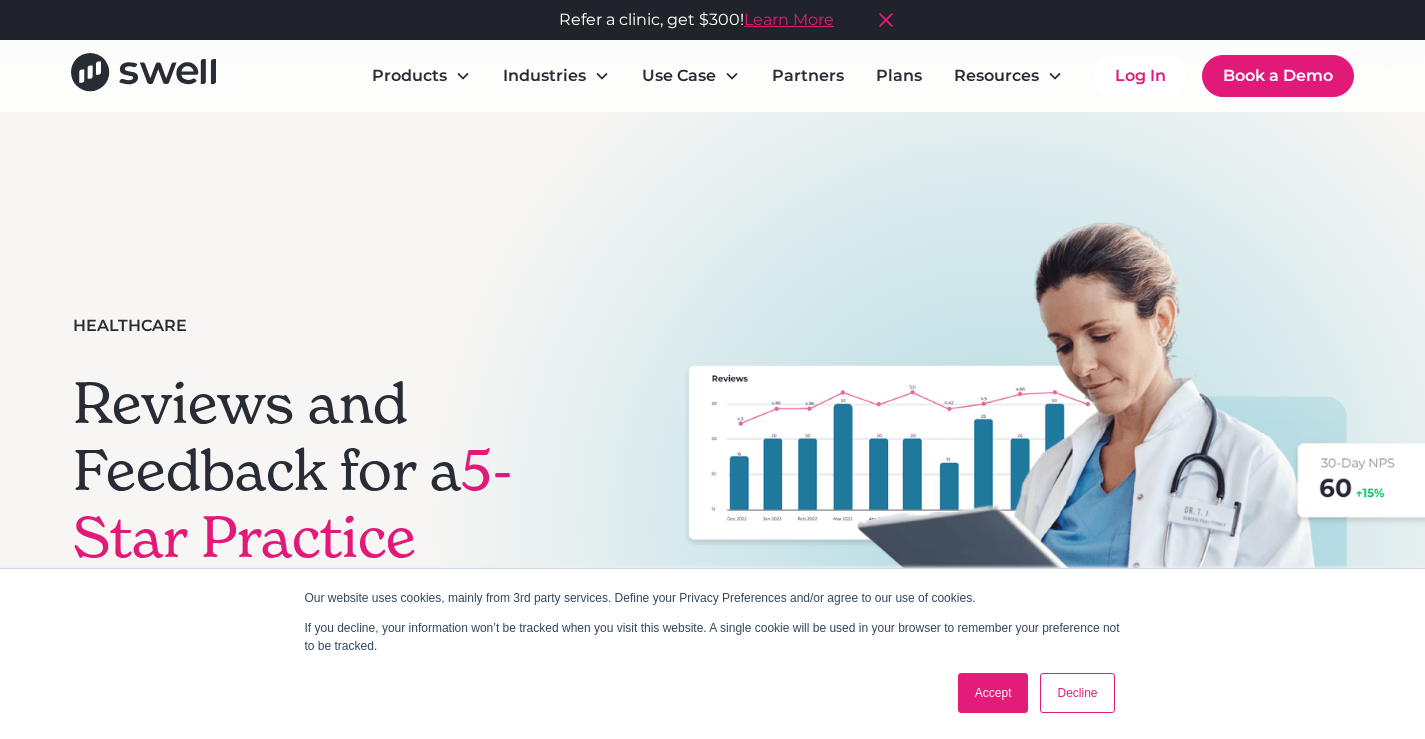 scroll, scrollTop: 0, scrollLeft: 0, axis: both 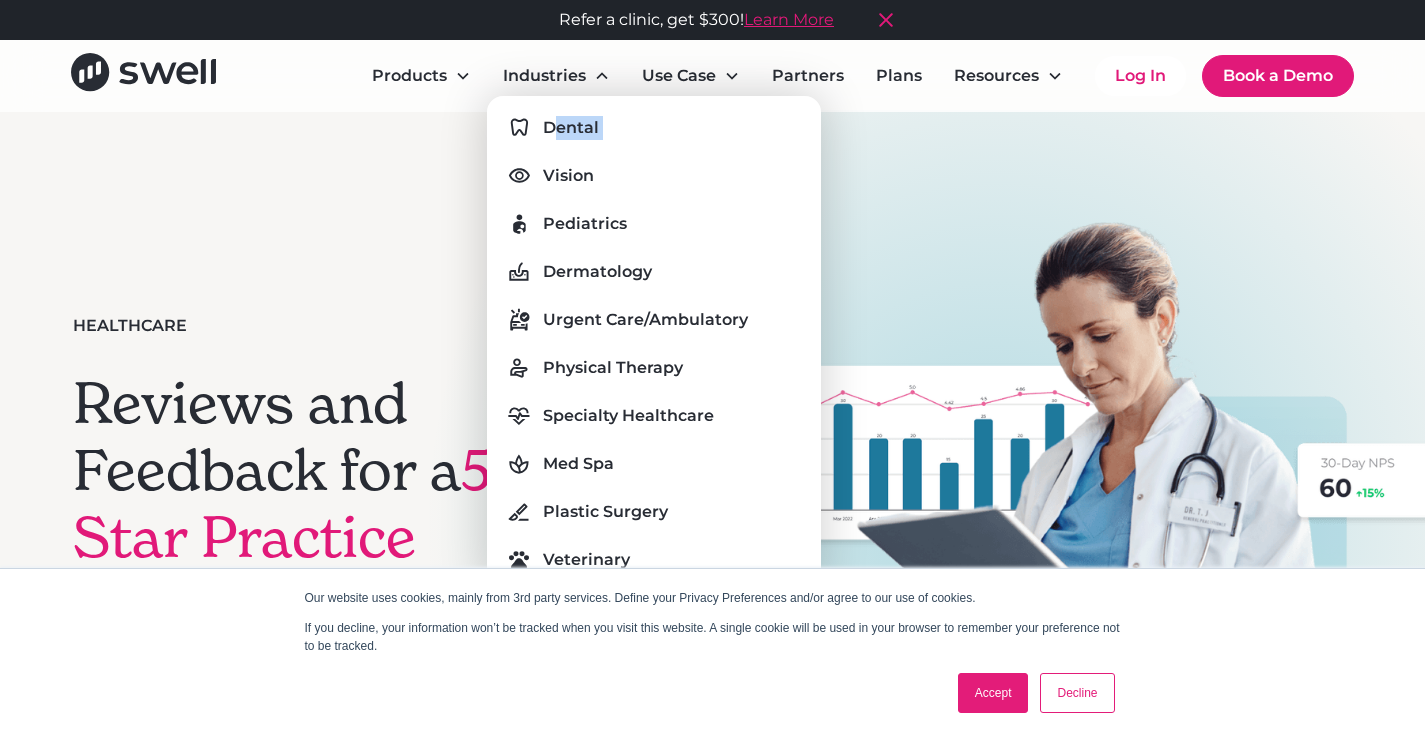 drag, startPoint x: 548, startPoint y: 152, endPoint x: 556, endPoint y: 110, distance: 42.755116 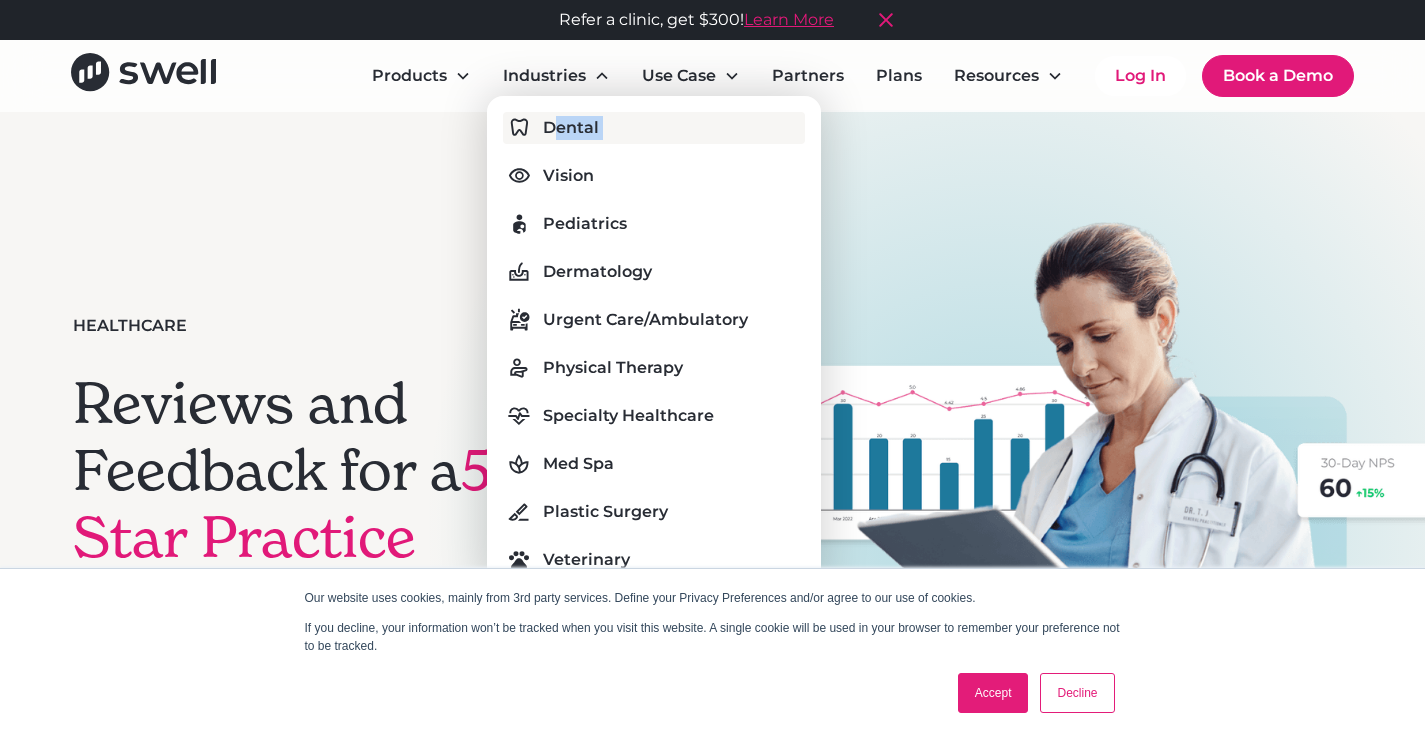 click on "Dental" at bounding box center (654, 128) 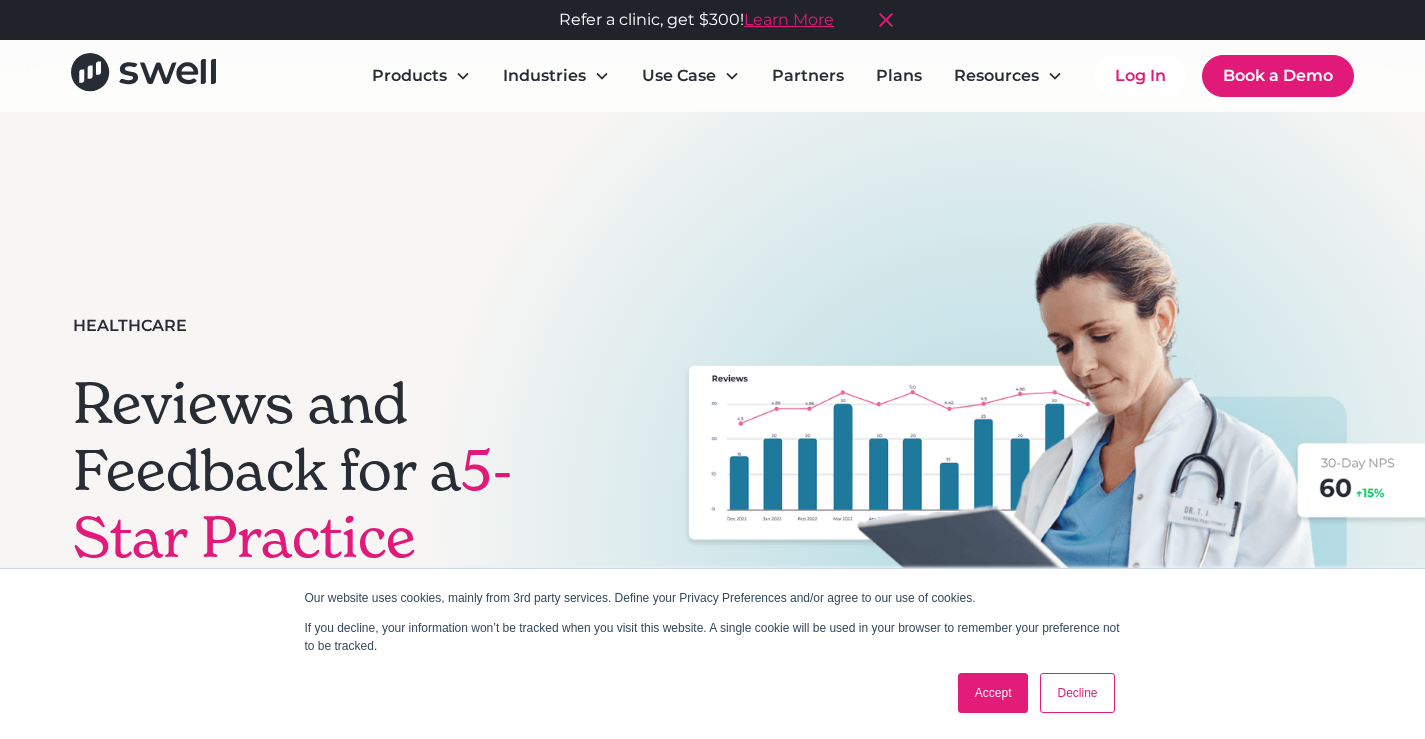 click on "Healthcare Reviews and Feedback for a  5-Star Practice Swell is a simpler way to get reviews and patient feedback. With templated review invites and multi-question surveys, it’s easy to get feedback from across the entire patient journey." at bounding box center [713, 524] 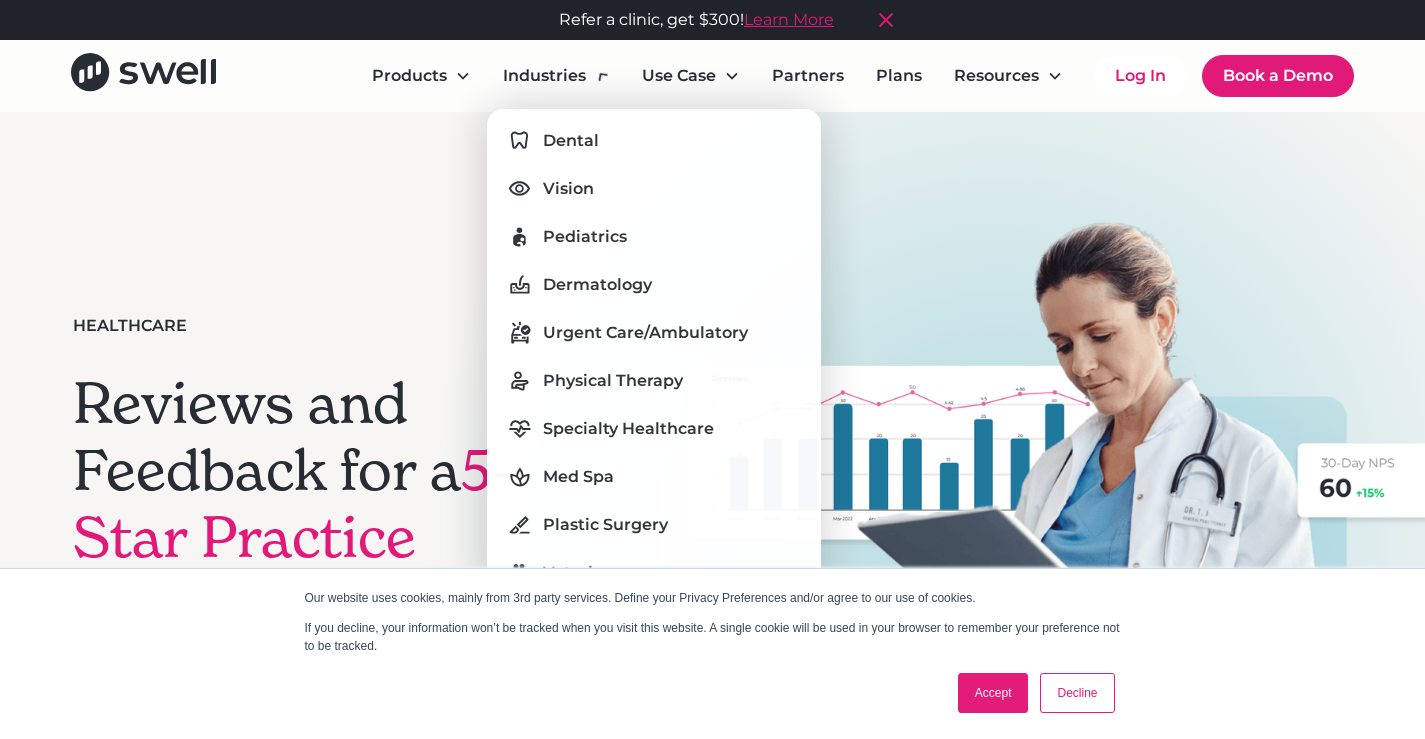 click on "Industries" at bounding box center (544, 76) 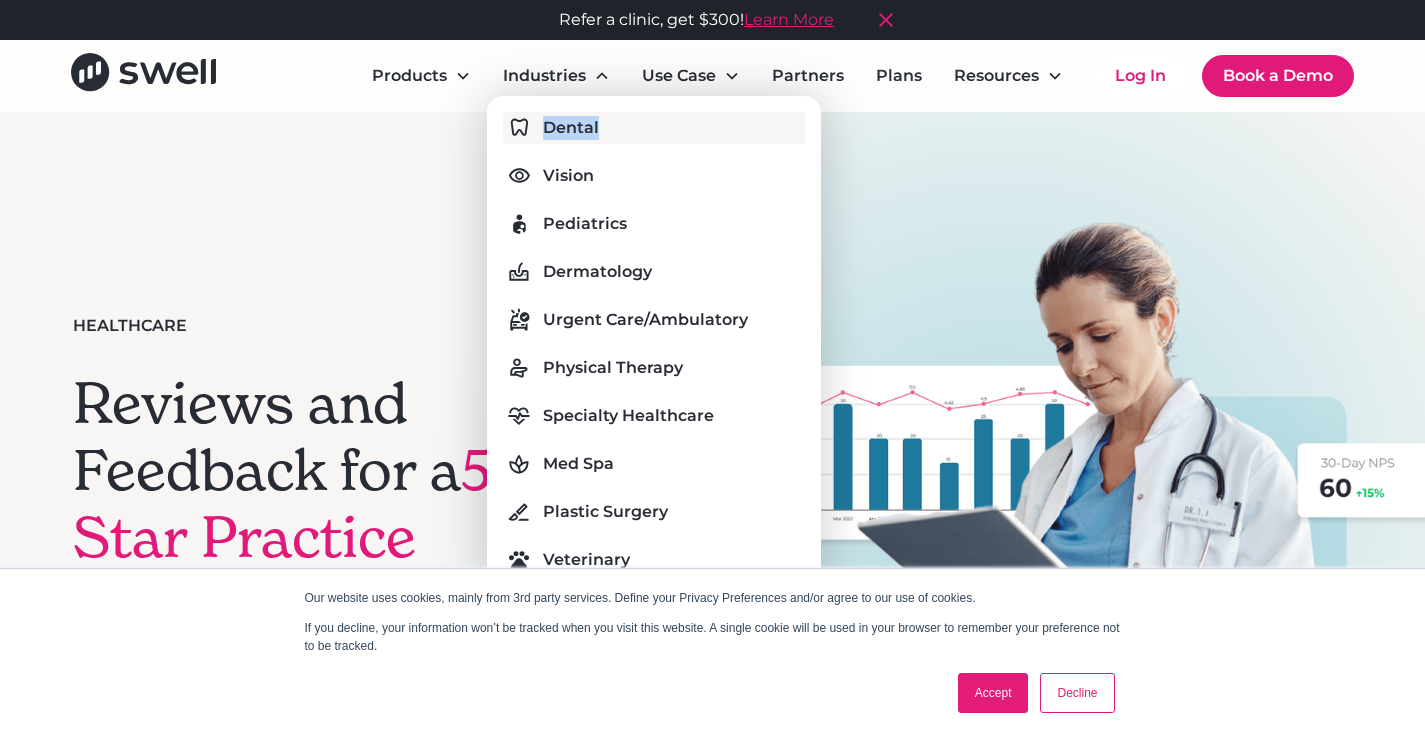 drag, startPoint x: 543, startPoint y: 146, endPoint x: 605, endPoint y: 114, distance: 69.77106 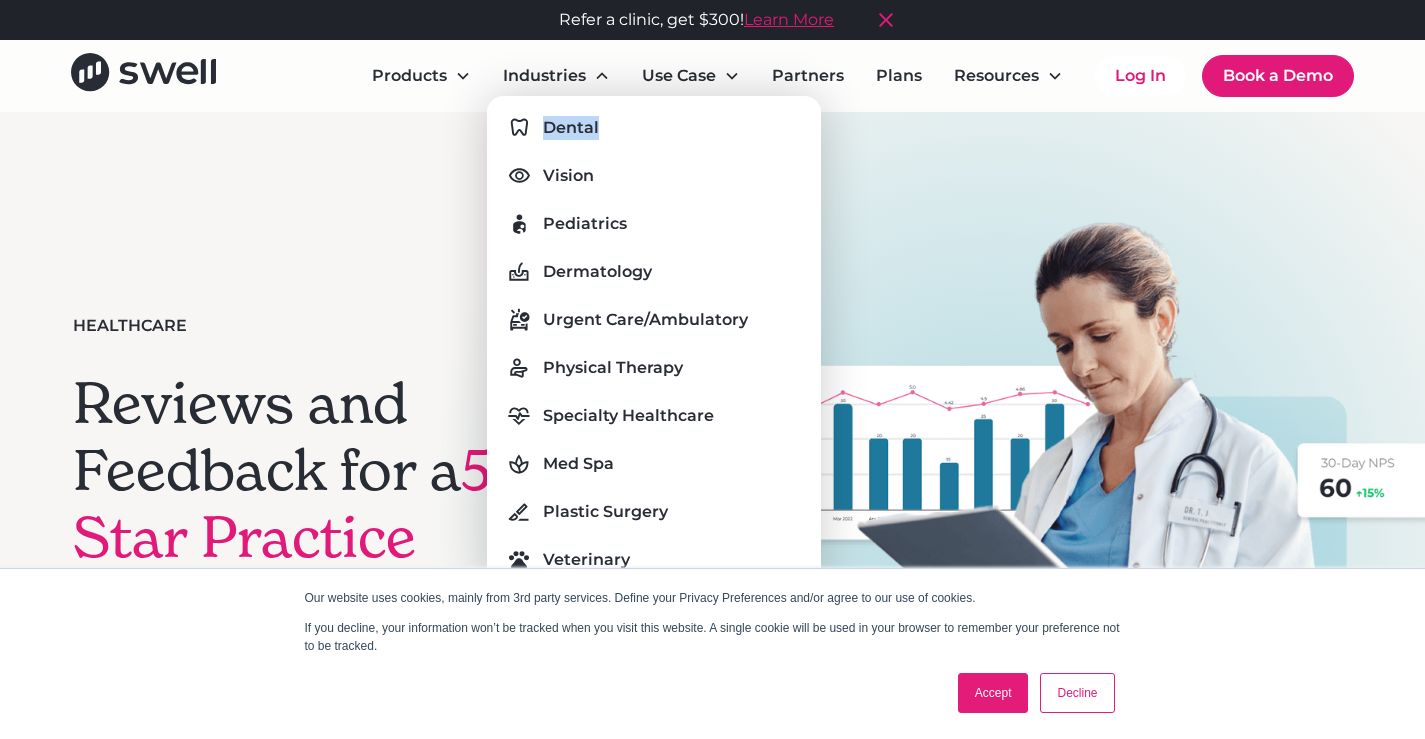 scroll, scrollTop: 100, scrollLeft: 0, axis: vertical 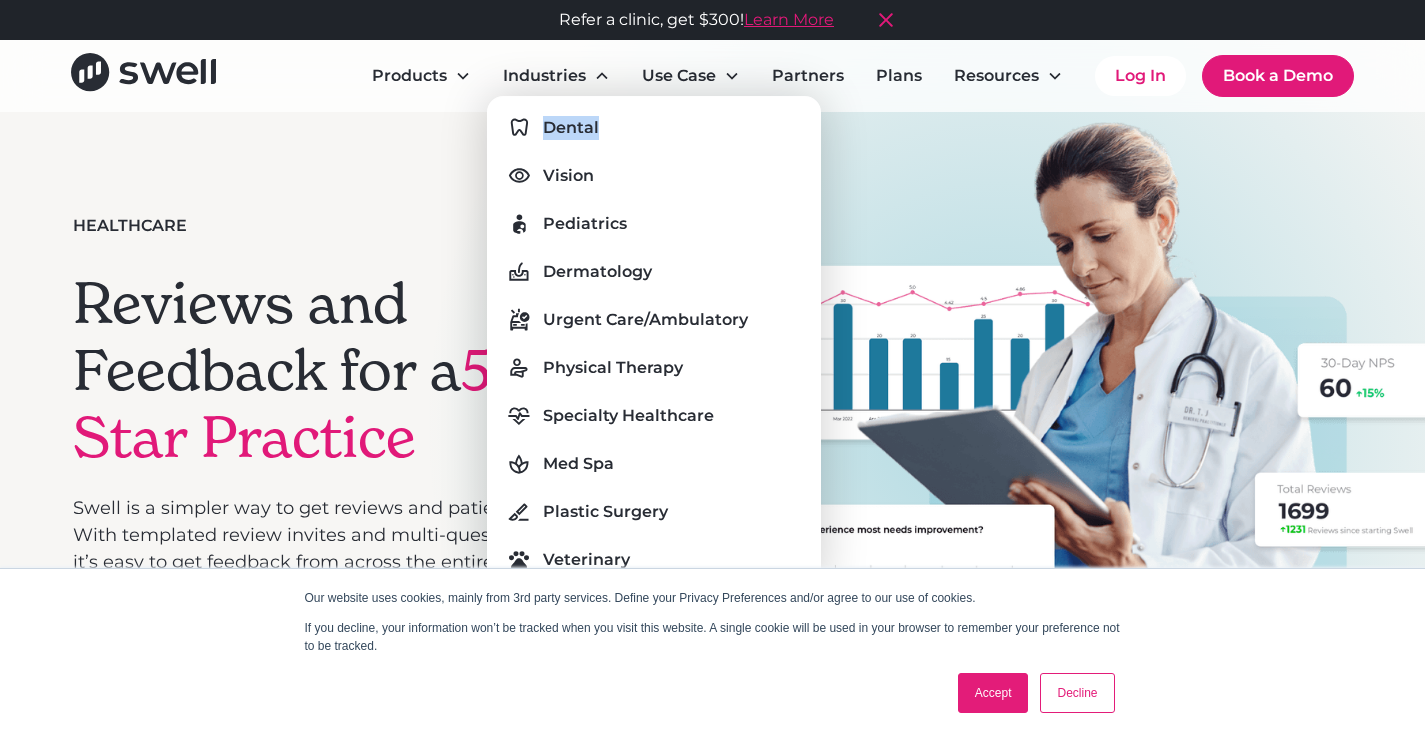 click on "Decline" at bounding box center (1077, 693) 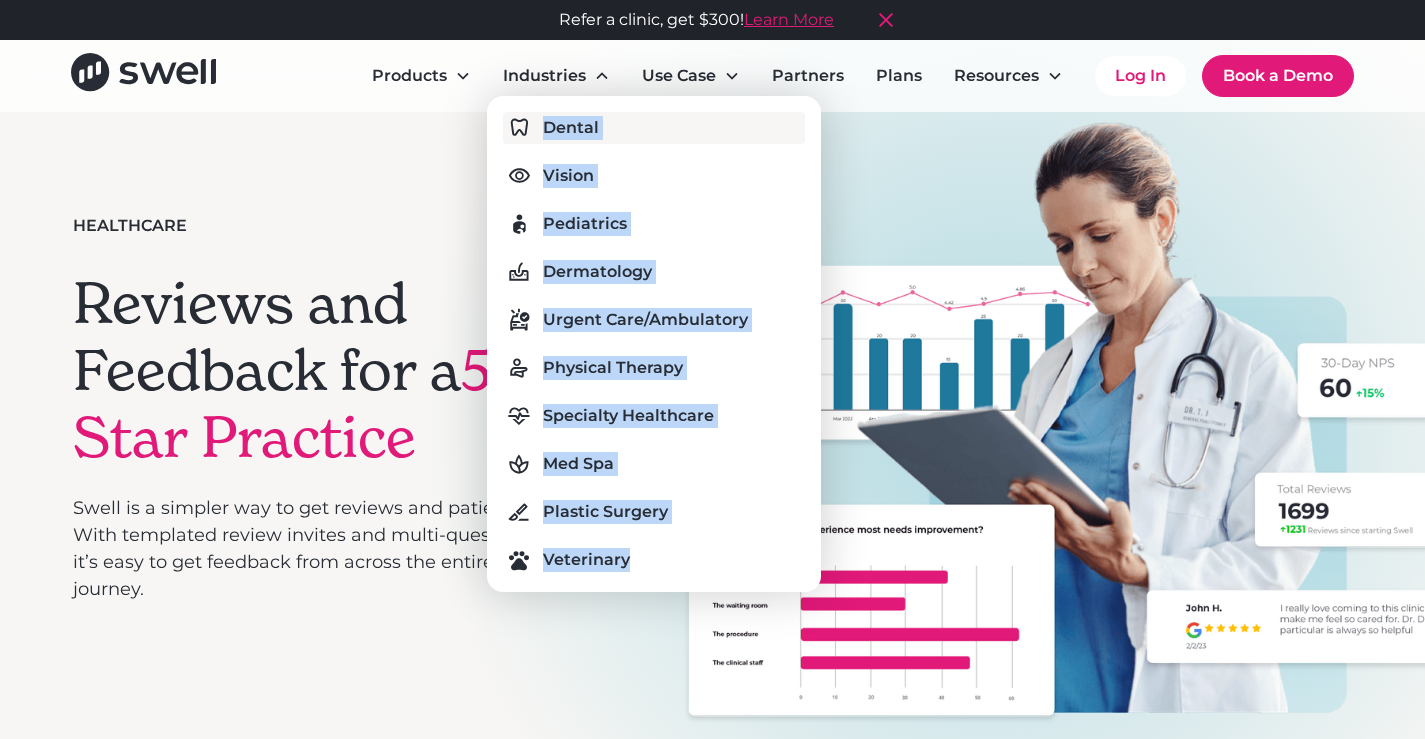 drag, startPoint x: 647, startPoint y: 577, endPoint x: 539, endPoint y: 123, distance: 466.66904 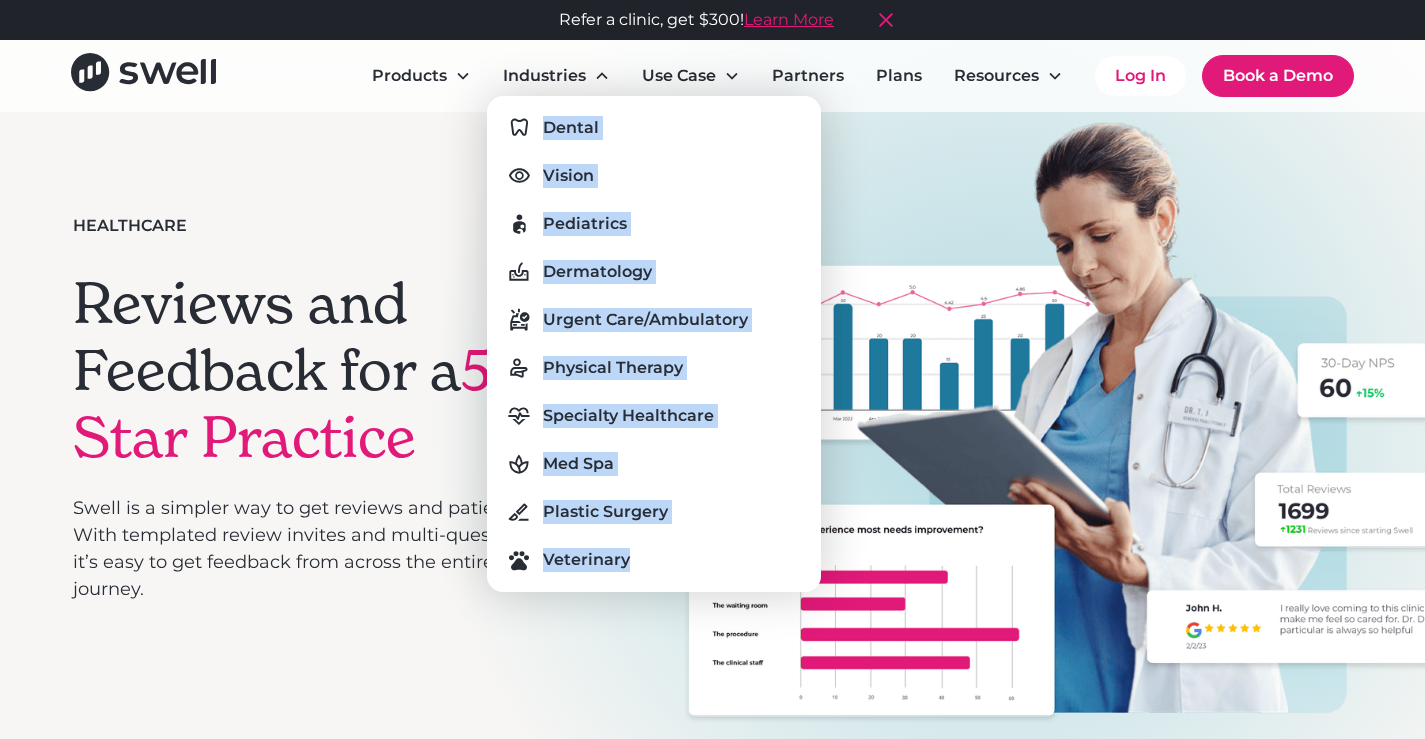 copy on "Dental
Vision
Pediatrics
Dermatology
Urgent Care/Ambulatory
Physical Therapy
Specialty Healthcare
Med Spa
Plastic Surgery
Veterinary" 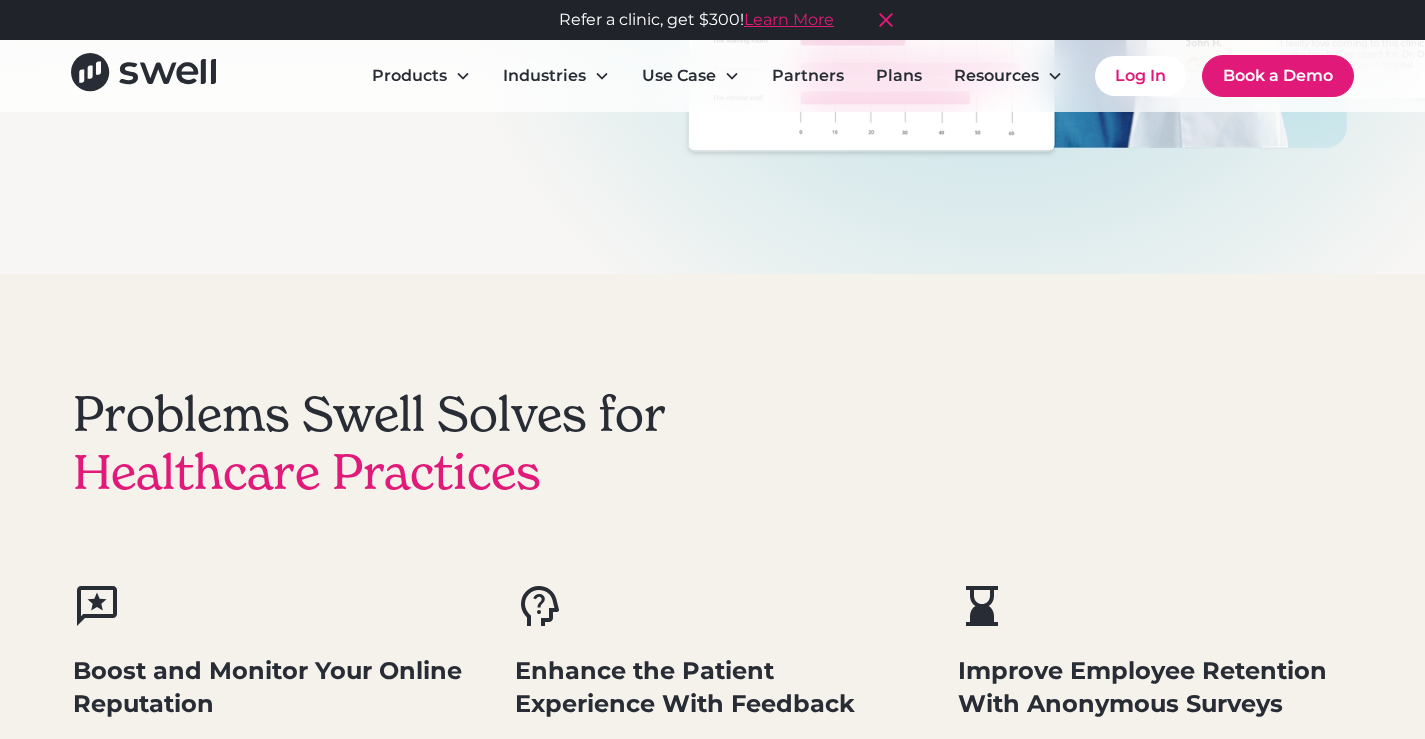 scroll, scrollTop: 700, scrollLeft: 0, axis: vertical 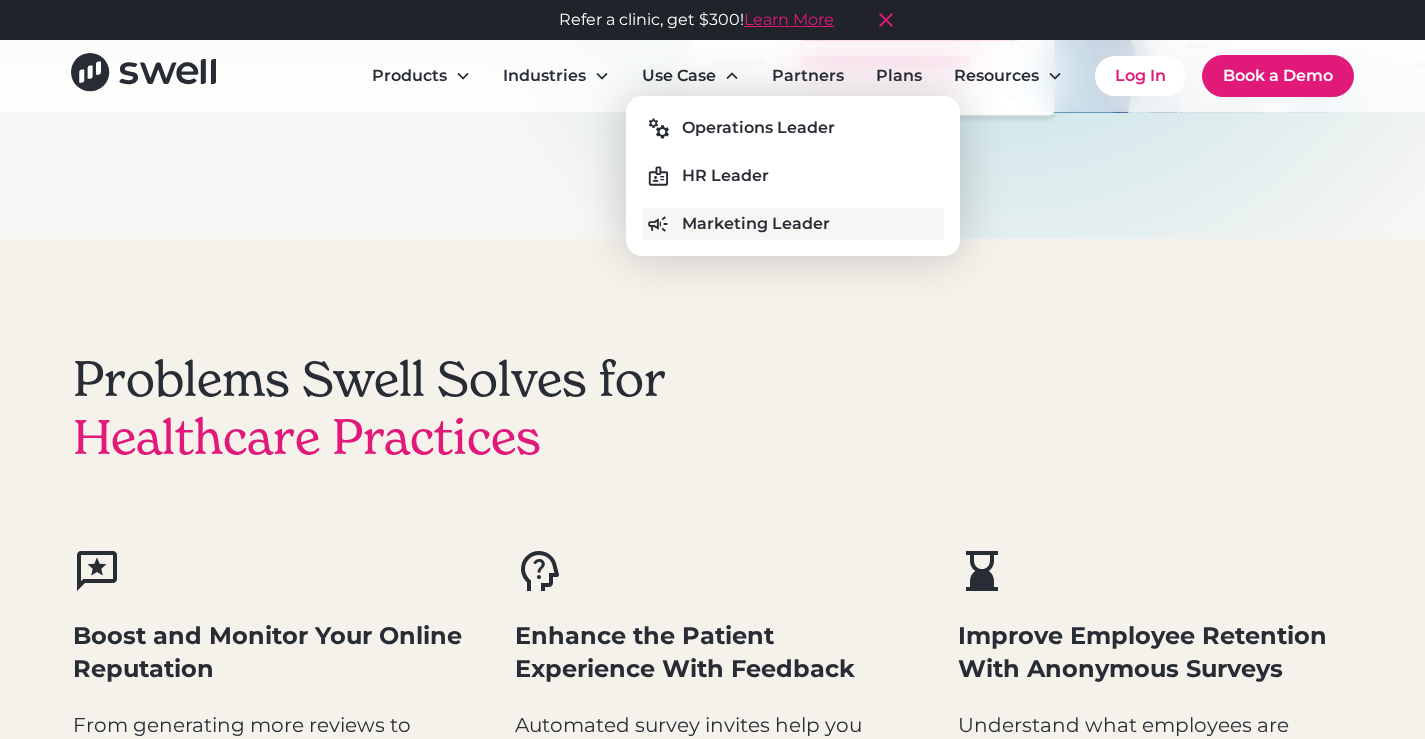 click on "Marketing Leader" at bounding box center (756, 224) 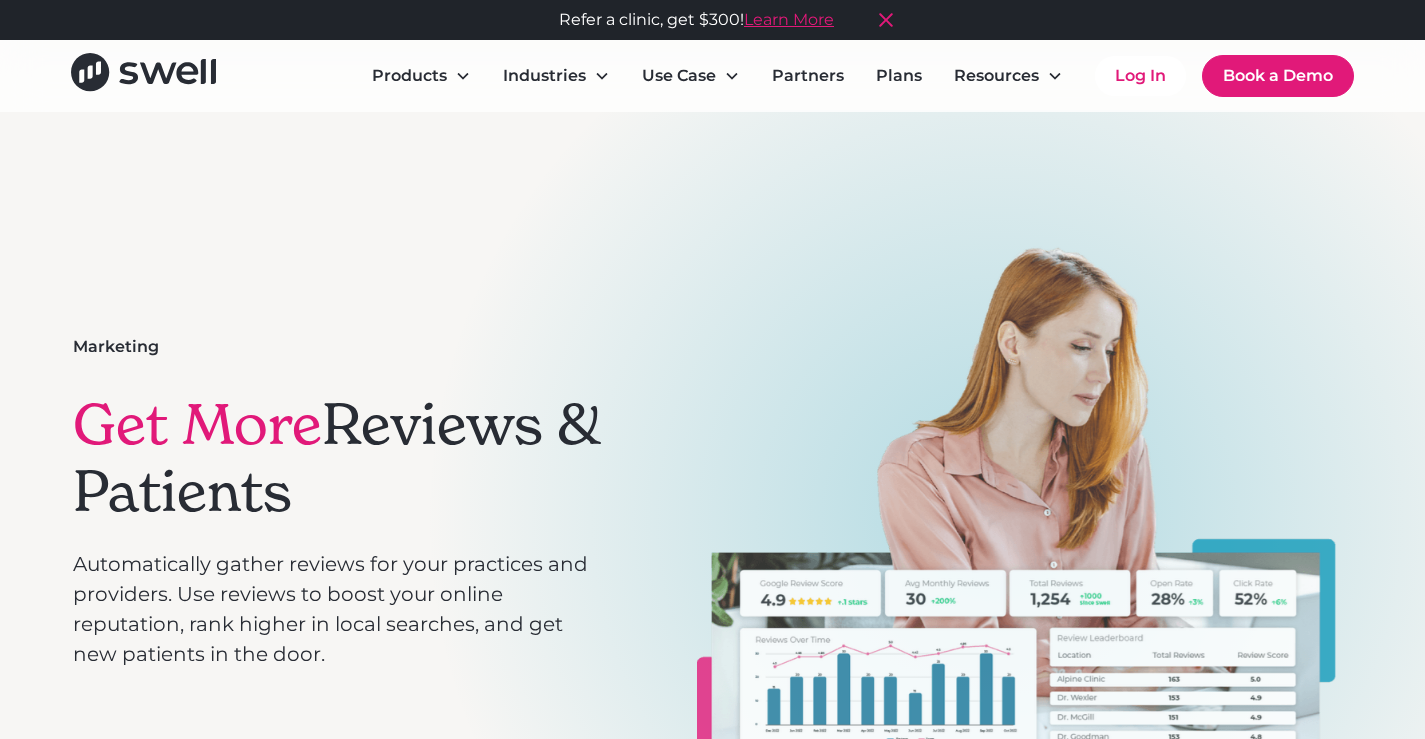 scroll, scrollTop: 0, scrollLeft: 0, axis: both 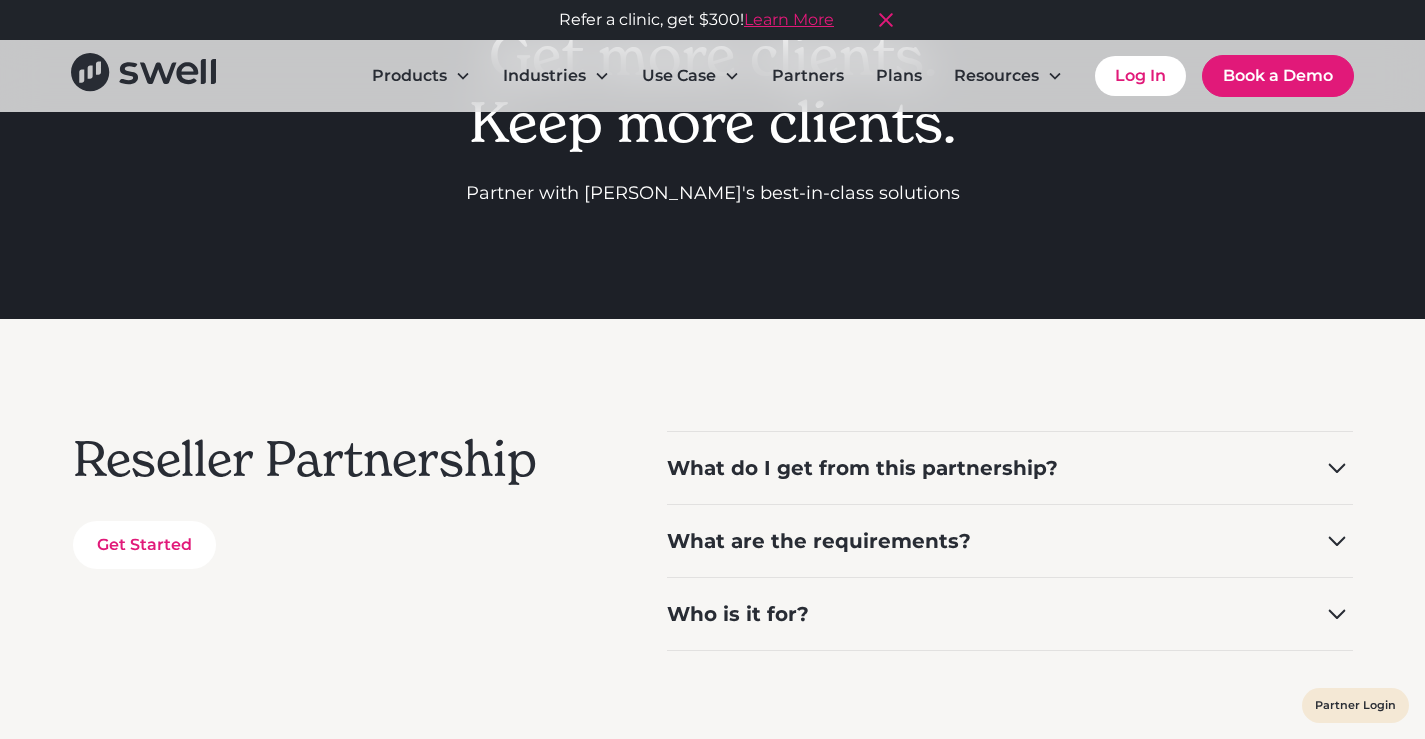 click at bounding box center (712, 2179) 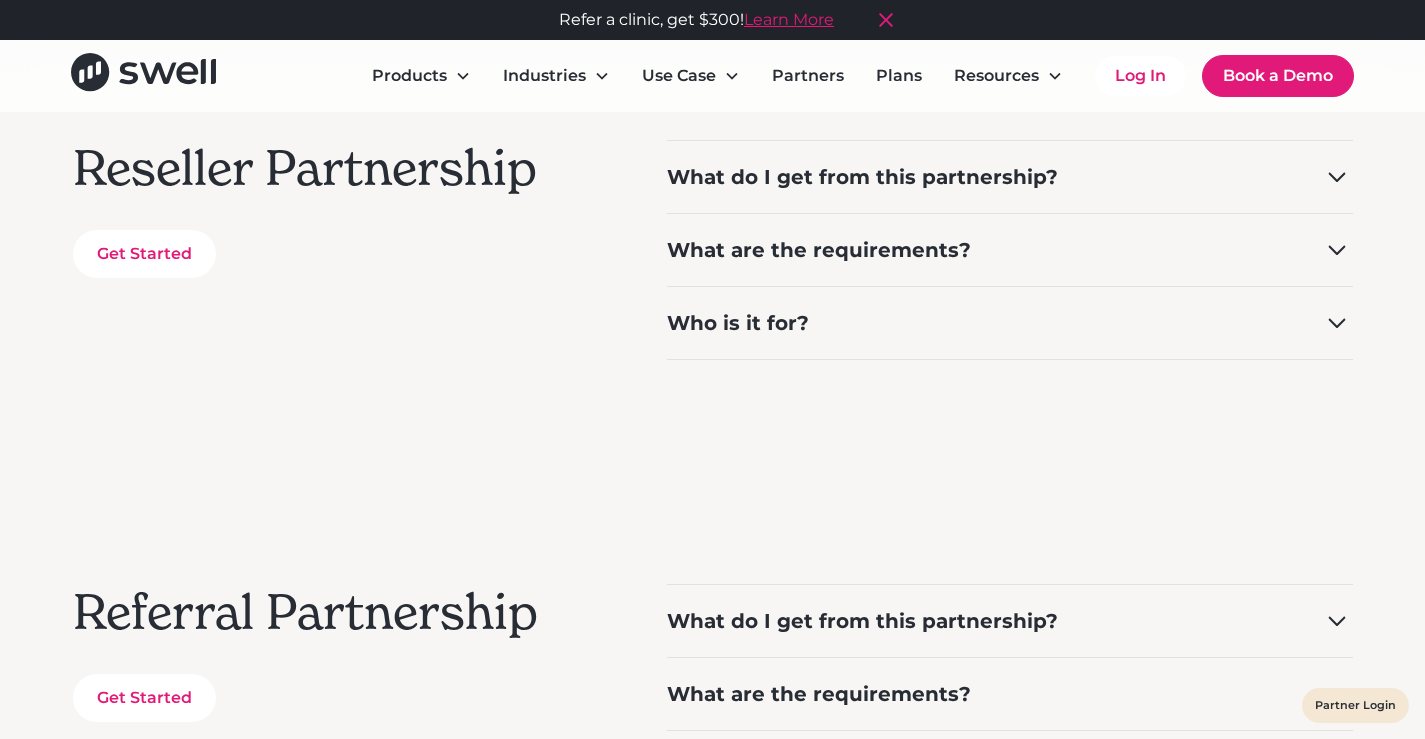 scroll, scrollTop: 500, scrollLeft: 0, axis: vertical 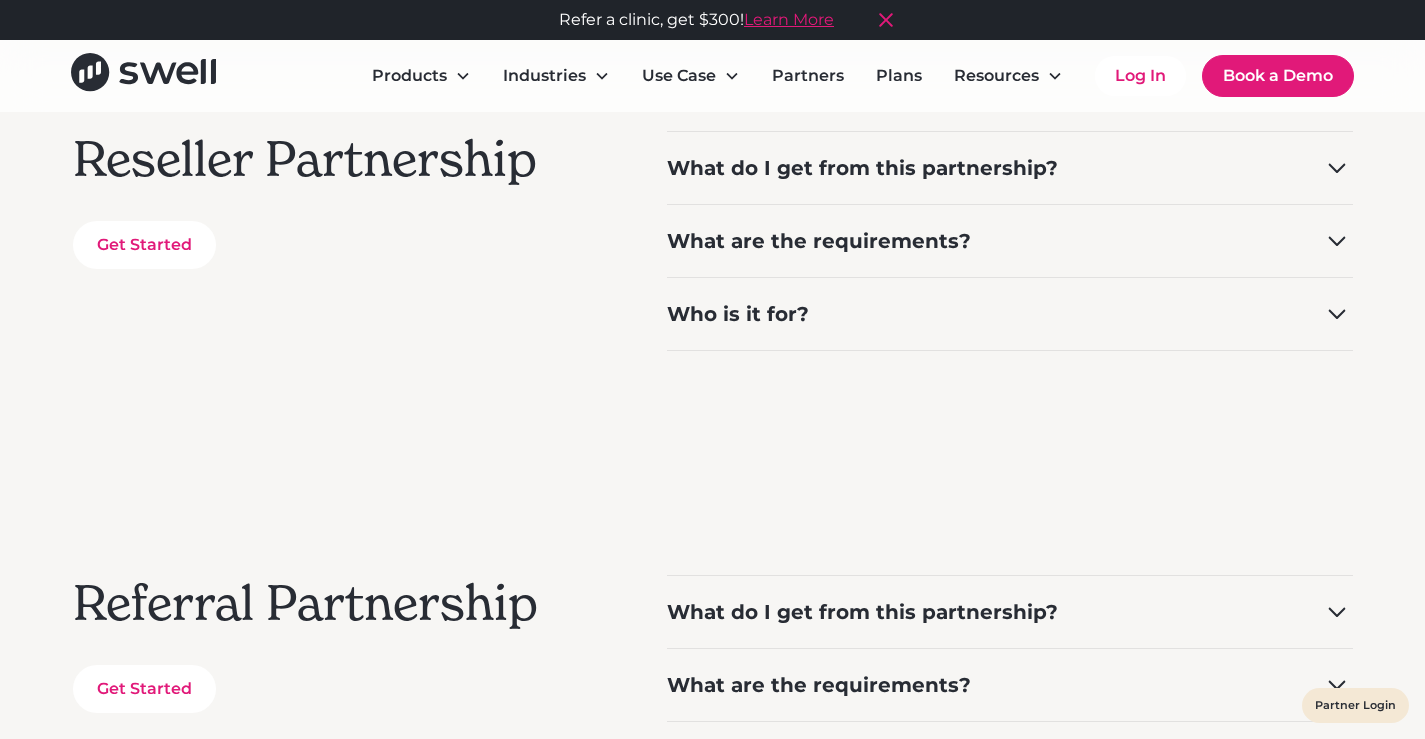 click at bounding box center (91, 1875) 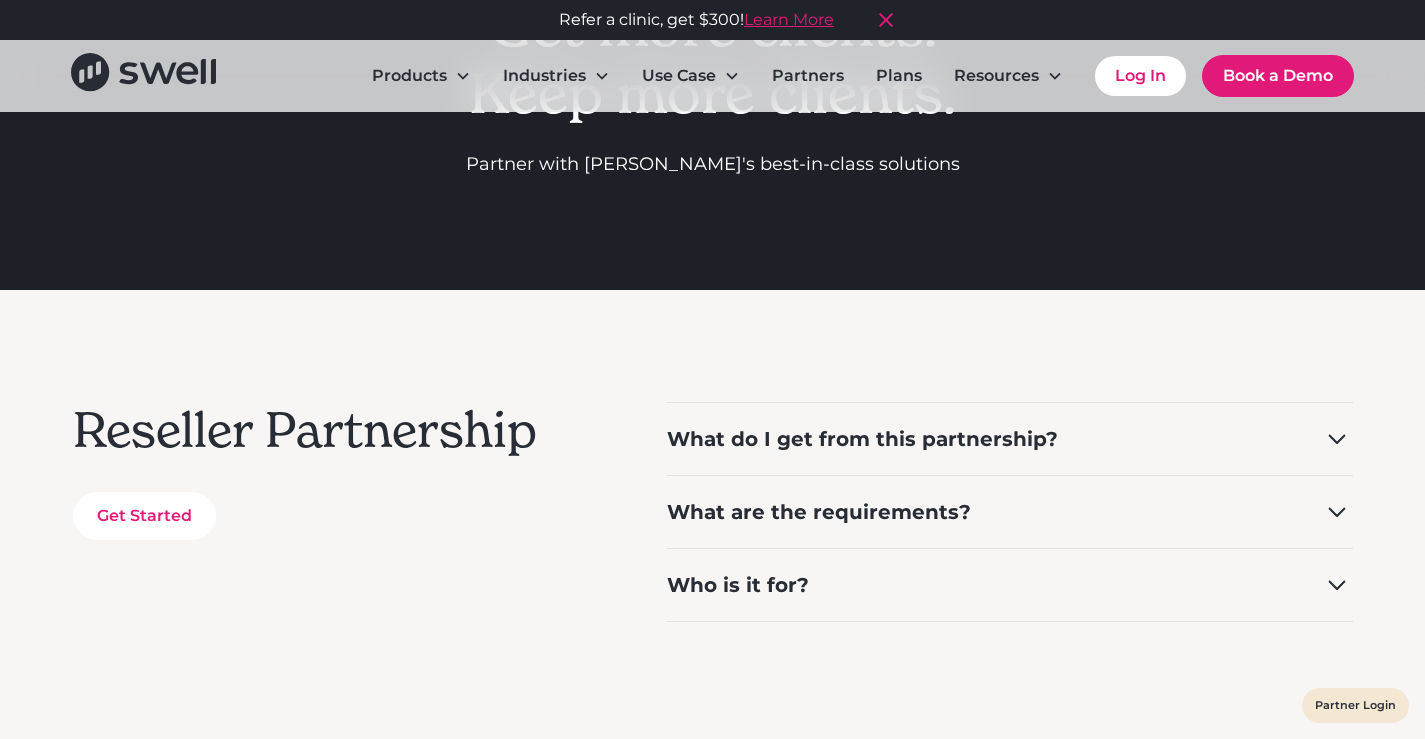scroll, scrollTop: 0, scrollLeft: 0, axis: both 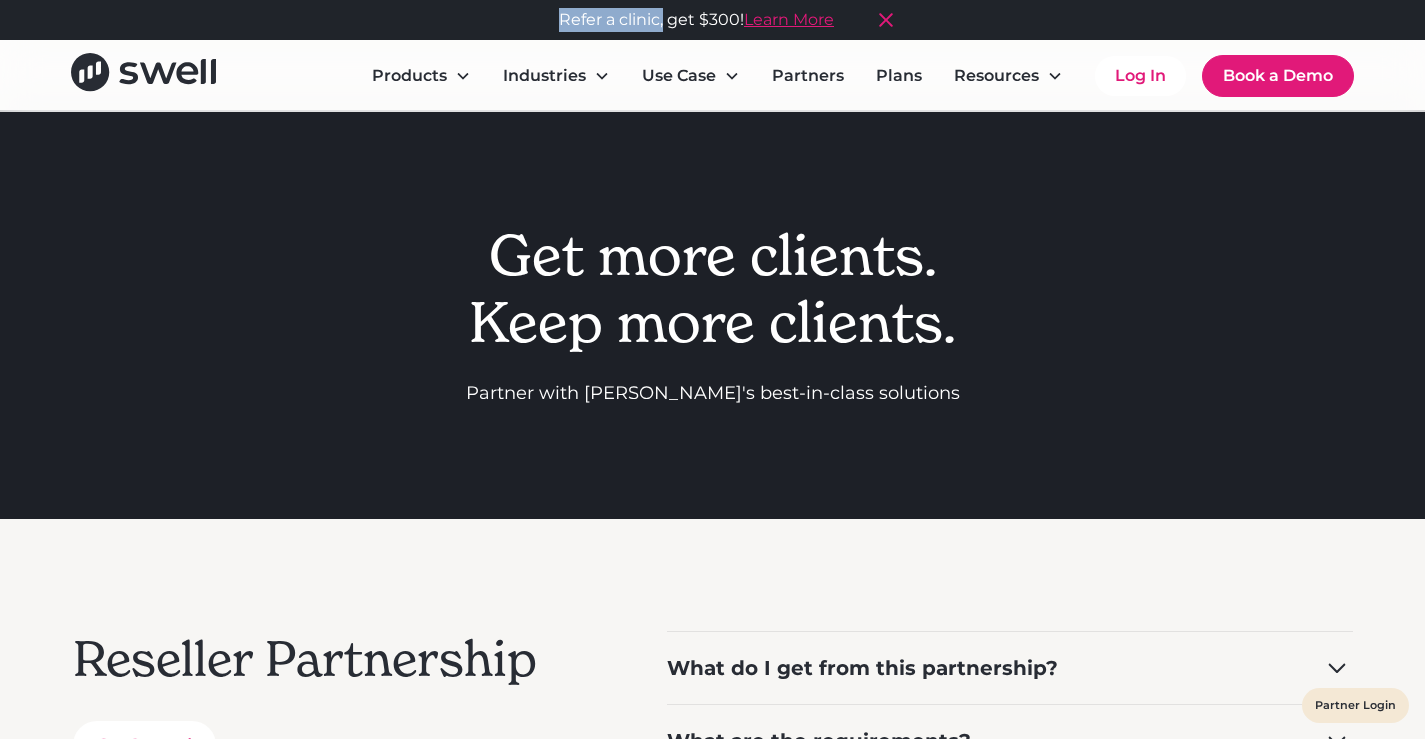 drag, startPoint x: 531, startPoint y: 11, endPoint x: 663, endPoint y: 27, distance: 132.96616 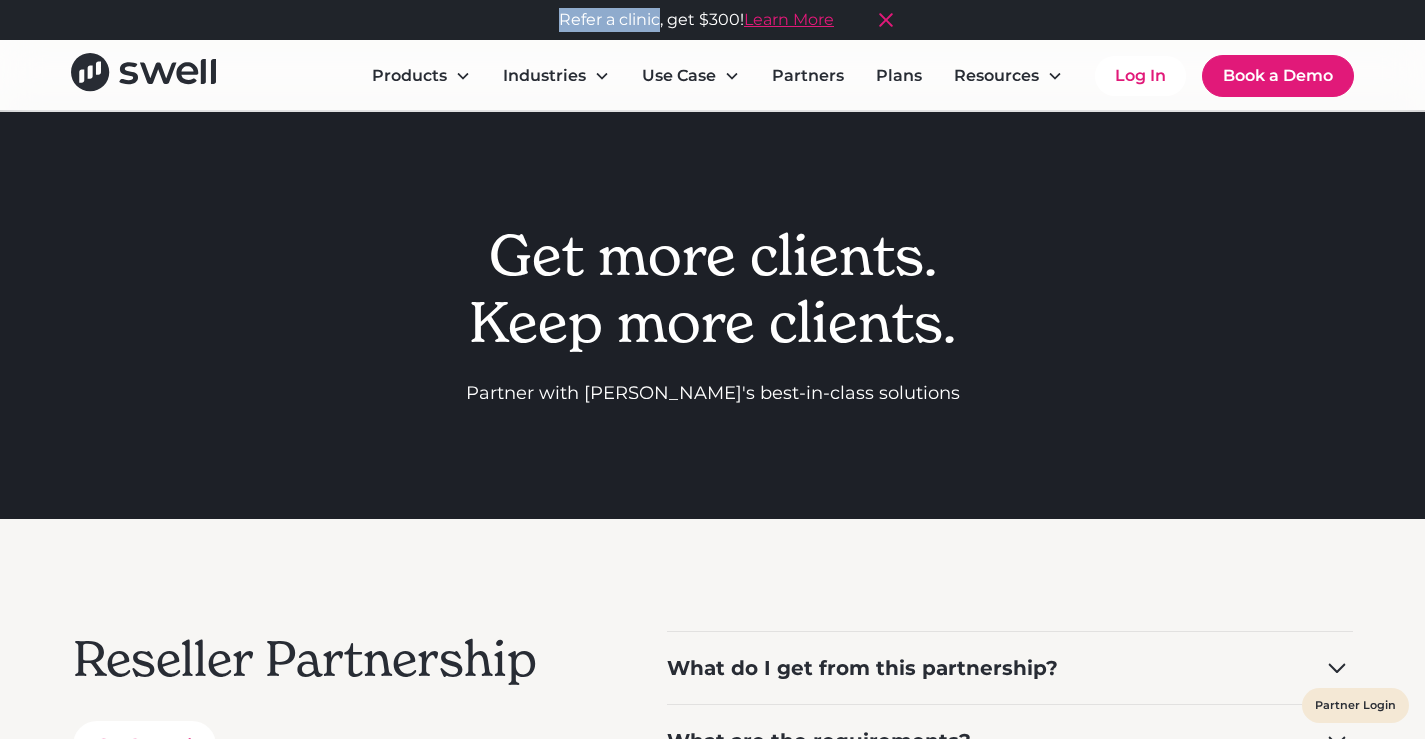 drag, startPoint x: 533, startPoint y: 19, endPoint x: 655, endPoint y: 22, distance: 122.03688 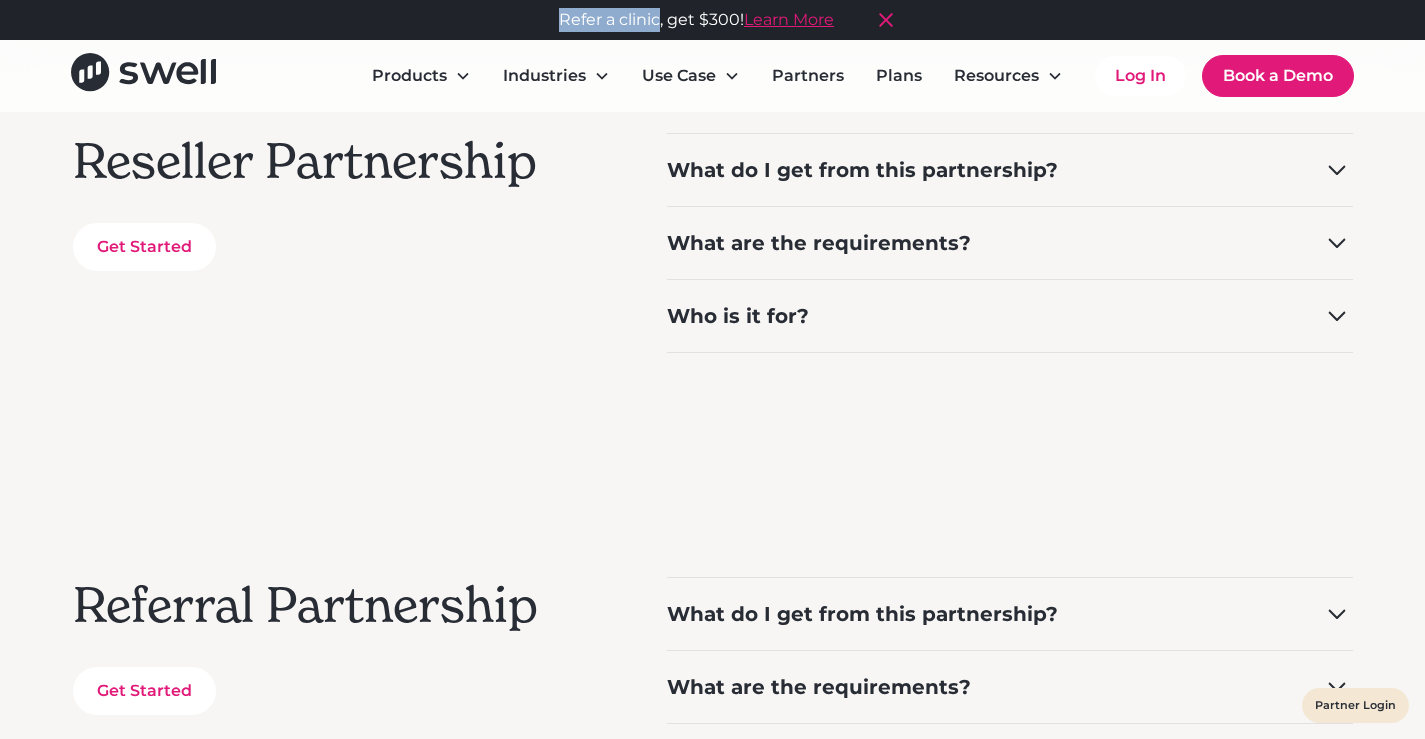 scroll, scrollTop: 500, scrollLeft: 0, axis: vertical 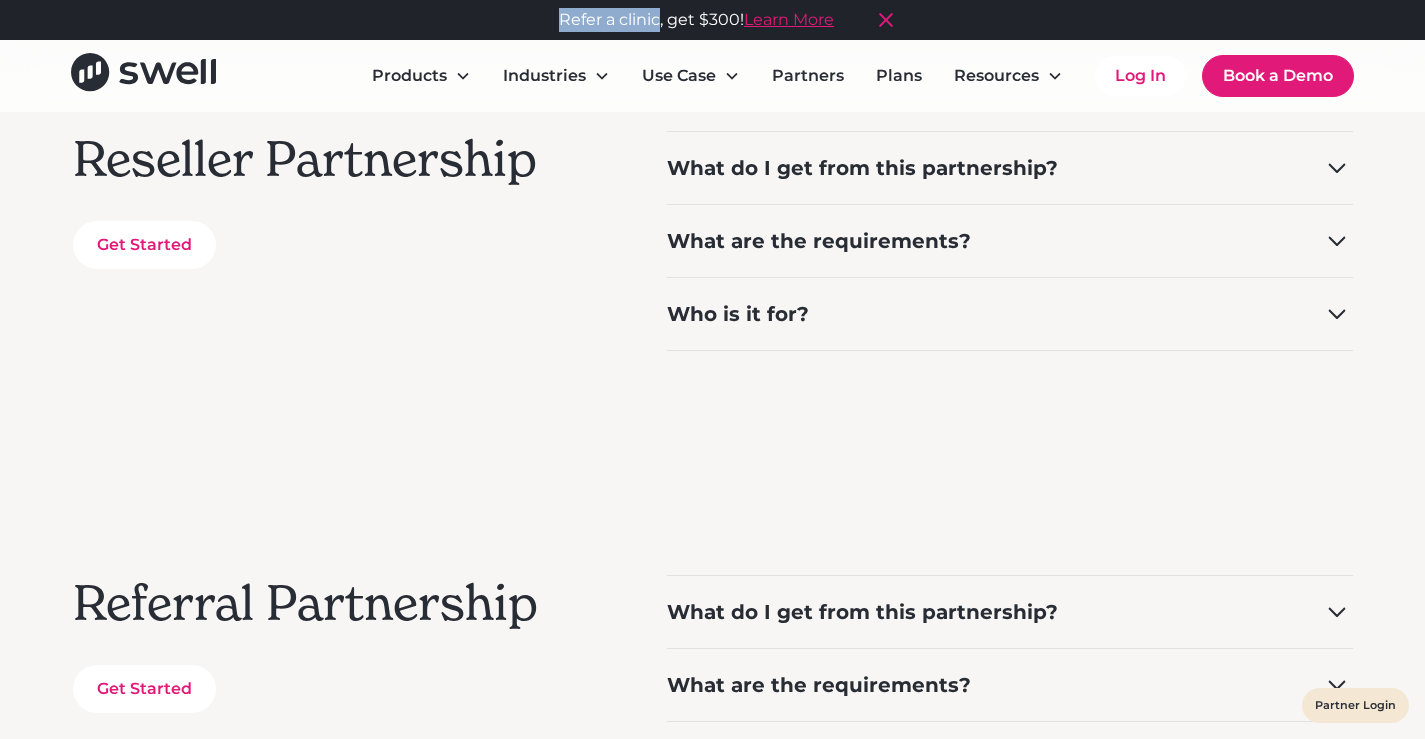 click at bounding box center (20, 1859) 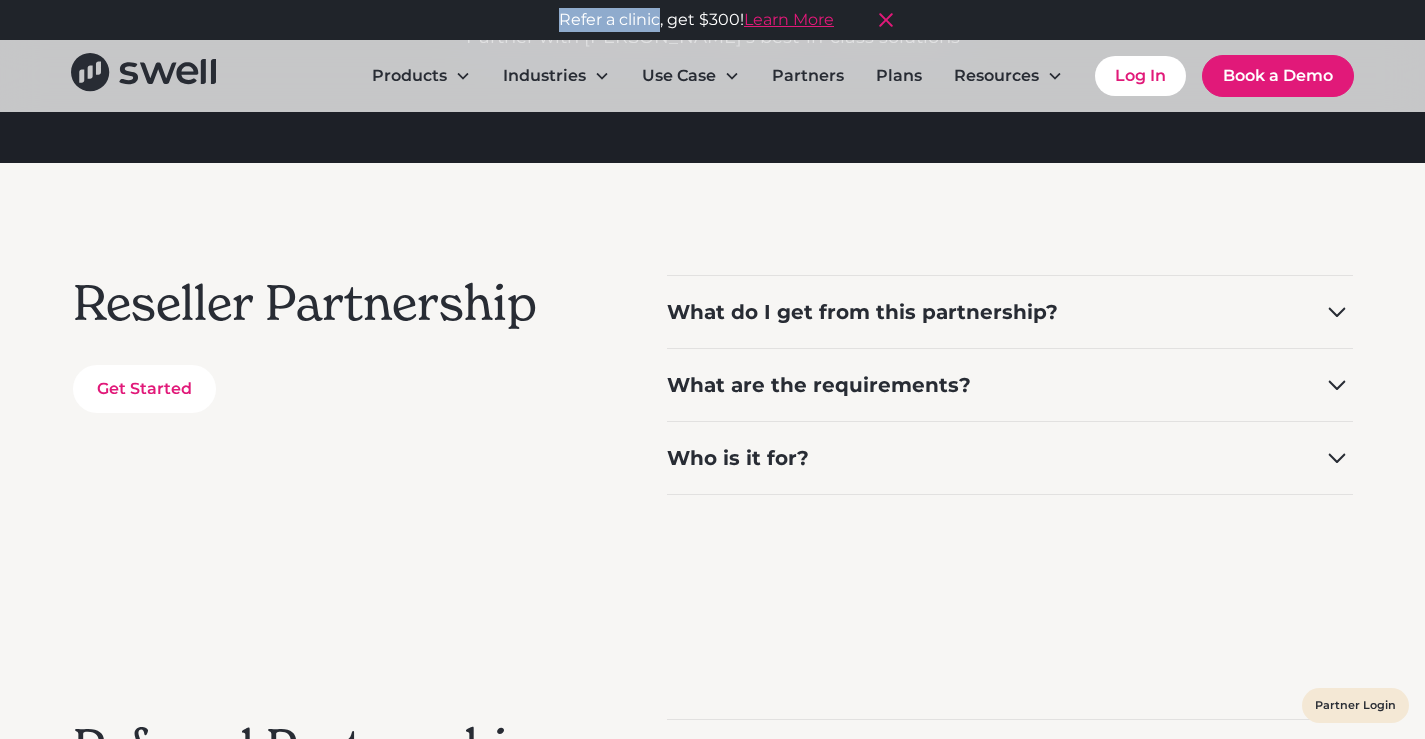 scroll, scrollTop: 400, scrollLeft: 0, axis: vertical 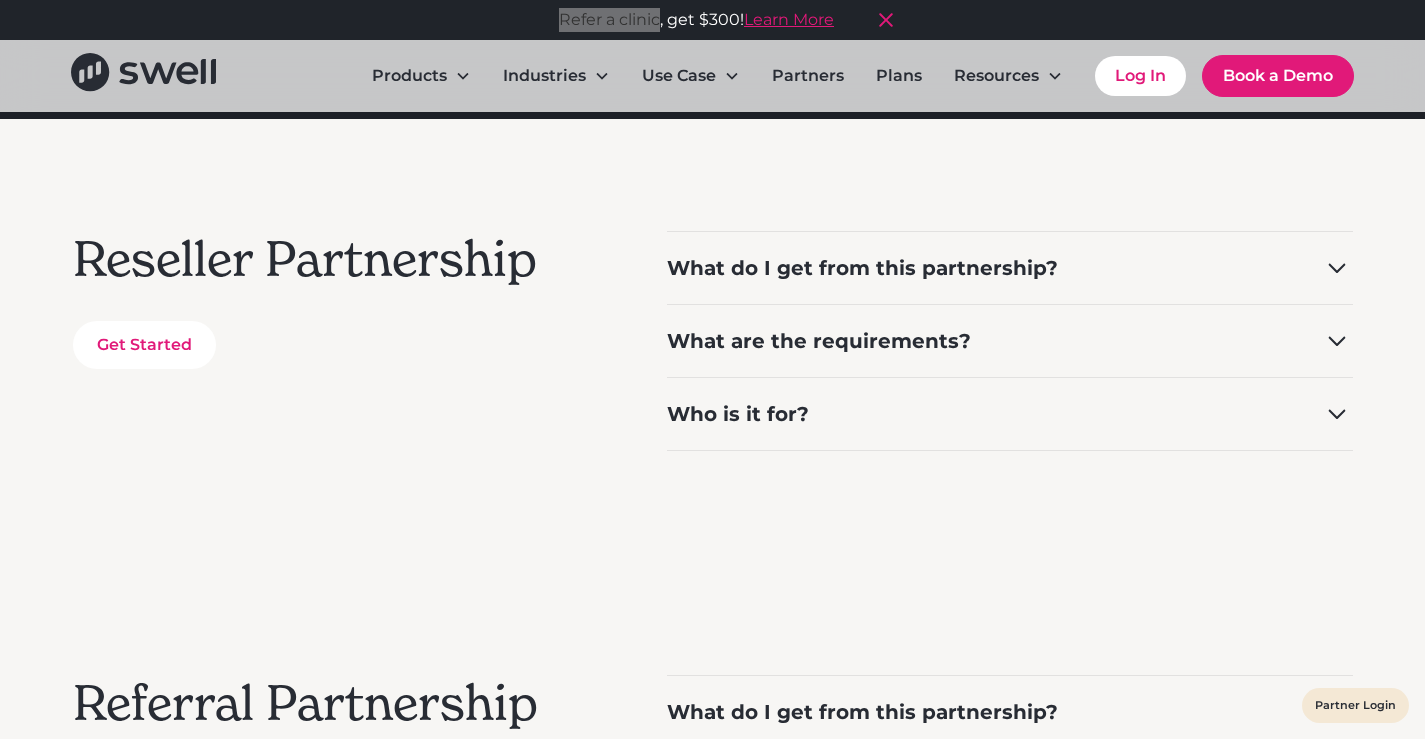 click at bounding box center (91, 1975) 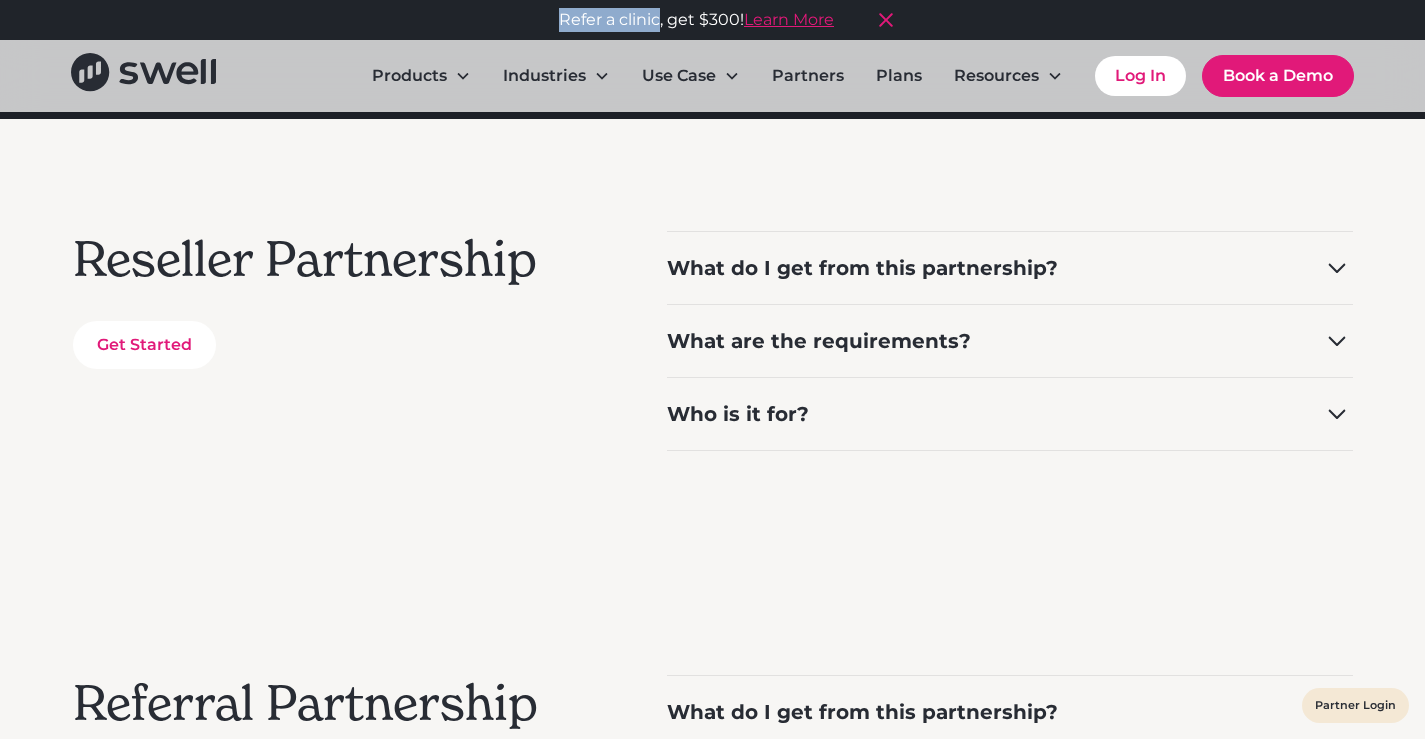 click on "Reseller Partnership Get Started What do I get from this partnership?
Sell Swell at a wholesale rate directly to your customers with a dedicated partner team.Get the full suite of Swell toolsAnnual and monthly billing optionsUnlimited users Get the full suite of Swell tools Annual and monthly billing options Unlimited users What are the requirements?
Exclusive relationship with a collaborative commitment level. Who is it for?
Ideally for organizations such as marketing agencies, professional organizations, integration/software partners, and buying groups." at bounding box center [713, 341] 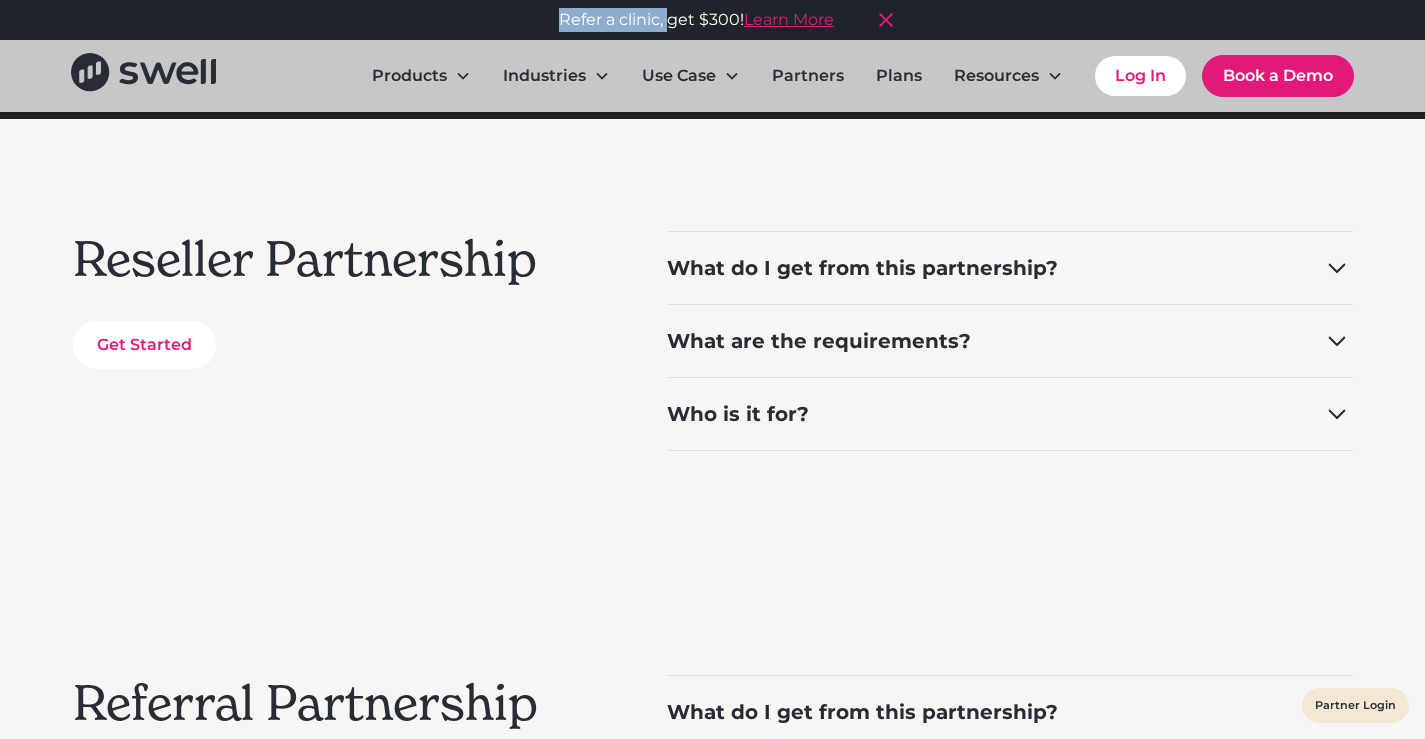 drag, startPoint x: 534, startPoint y: 16, endPoint x: 667, endPoint y: 16, distance: 133 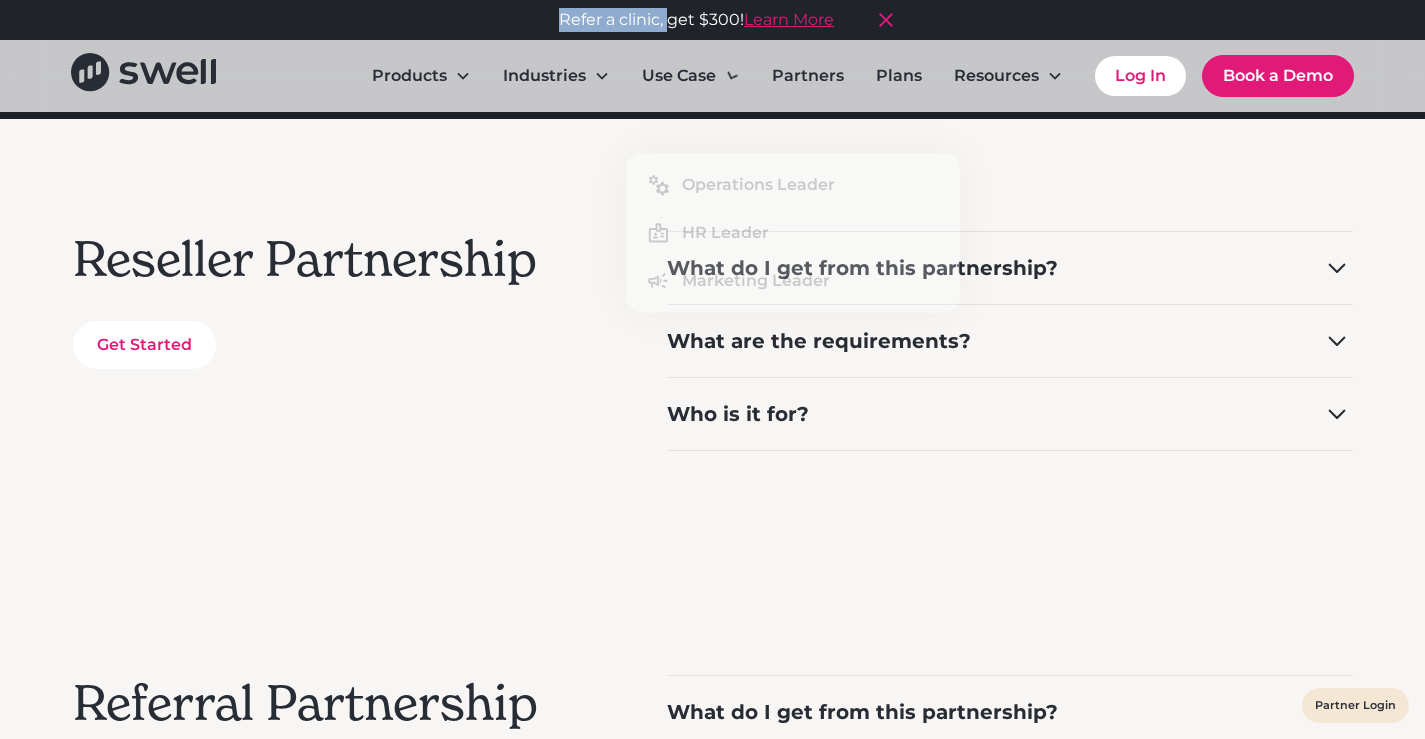 copy on "Refer a clinic," 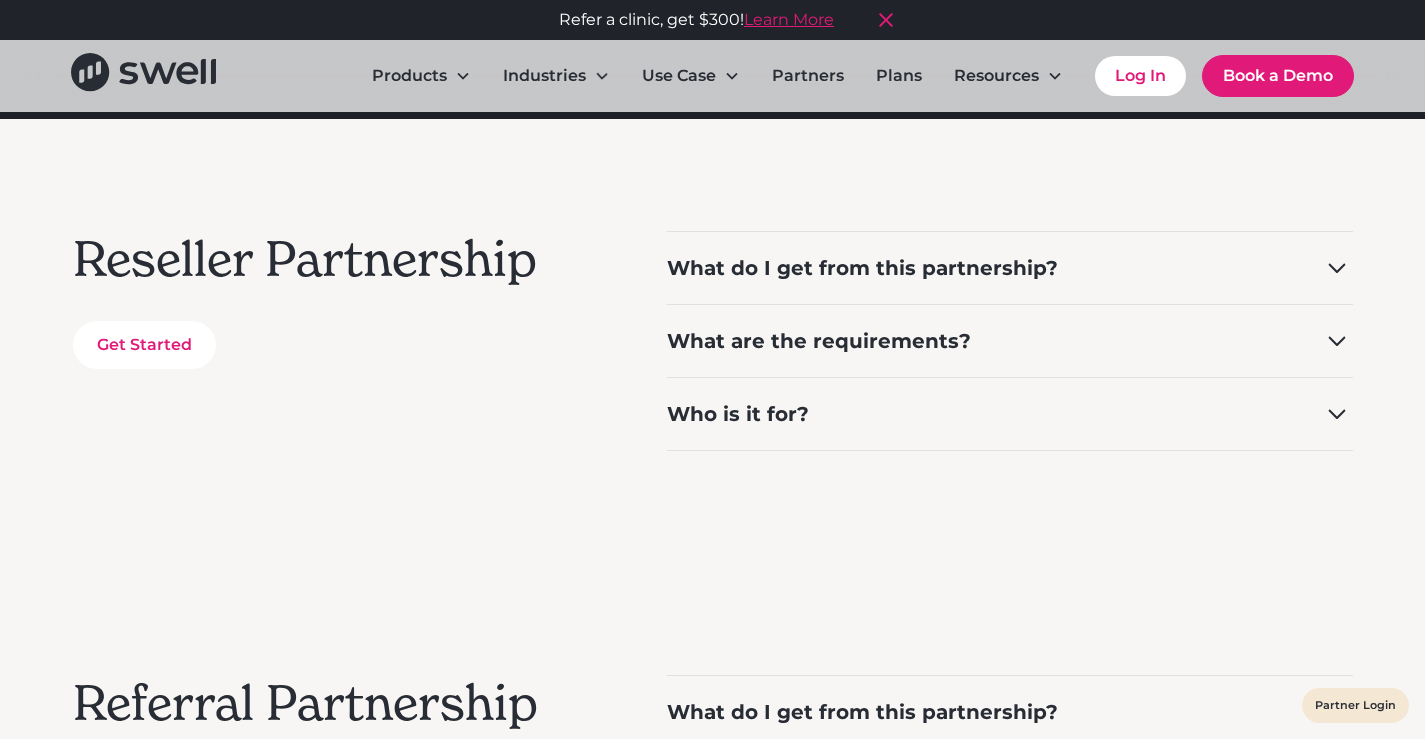 click on "Reseller Partnership Get Started What do I get from this partnership?
Sell Swell at a wholesale rate directly to your customers with a dedicated partner team.Get the full suite of Swell toolsAnnual and monthly billing optionsUnlimited users Get the full suite of Swell tools Annual and monthly billing options Unlimited users What are the requirements?
Exclusive relationship with a collaborative commitment level. Who is it for?
Ideally for organizations such as marketing agencies, professional organizations, integration/software partners, and buying groups." at bounding box center (713, 341) 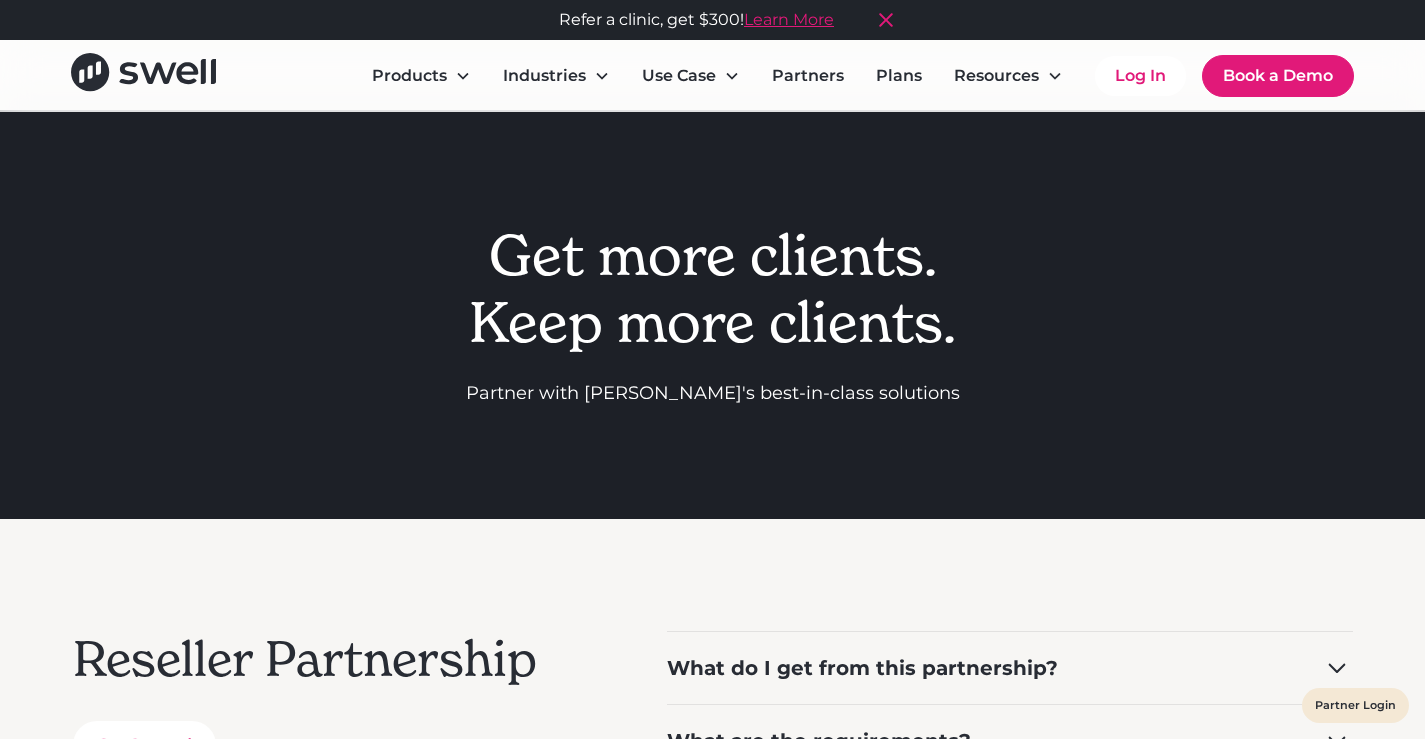 scroll, scrollTop: 400, scrollLeft: 0, axis: vertical 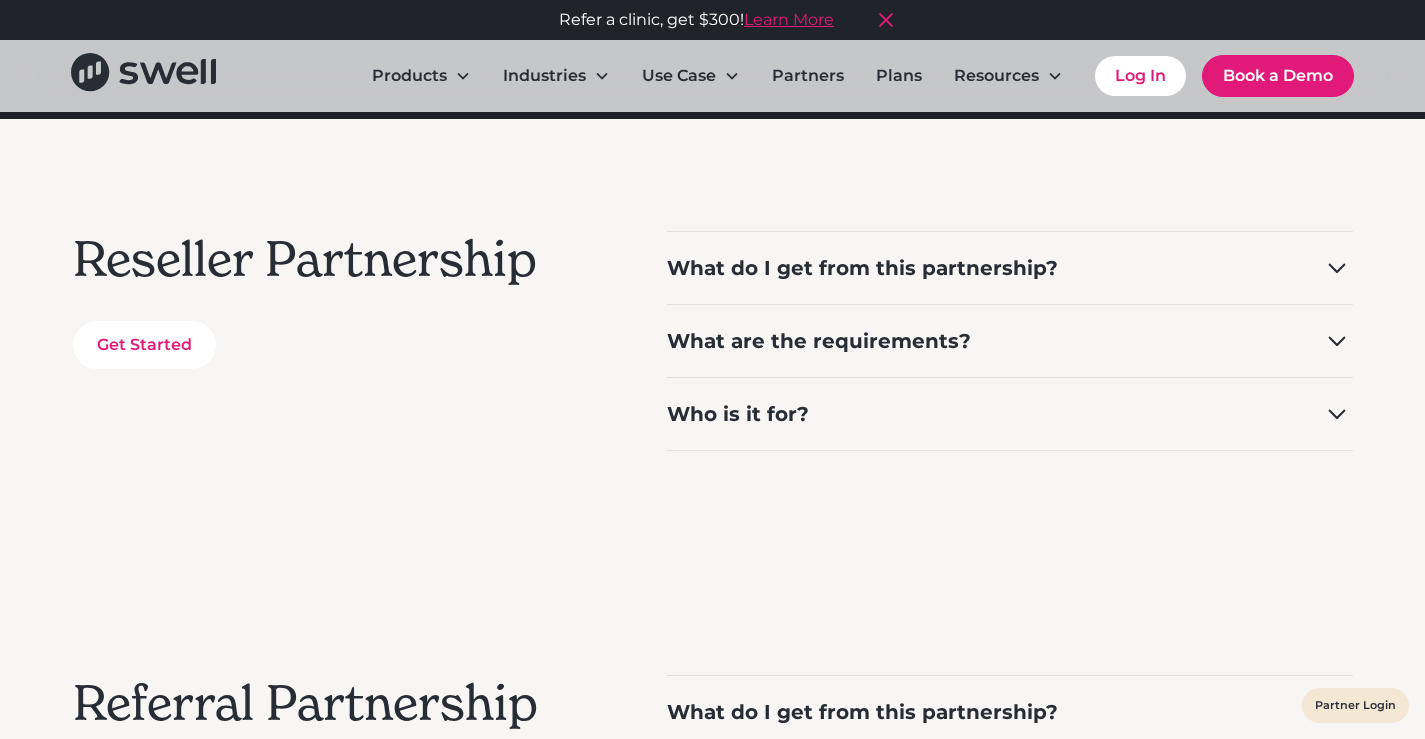 click on "Partners" at bounding box center (808, 76) 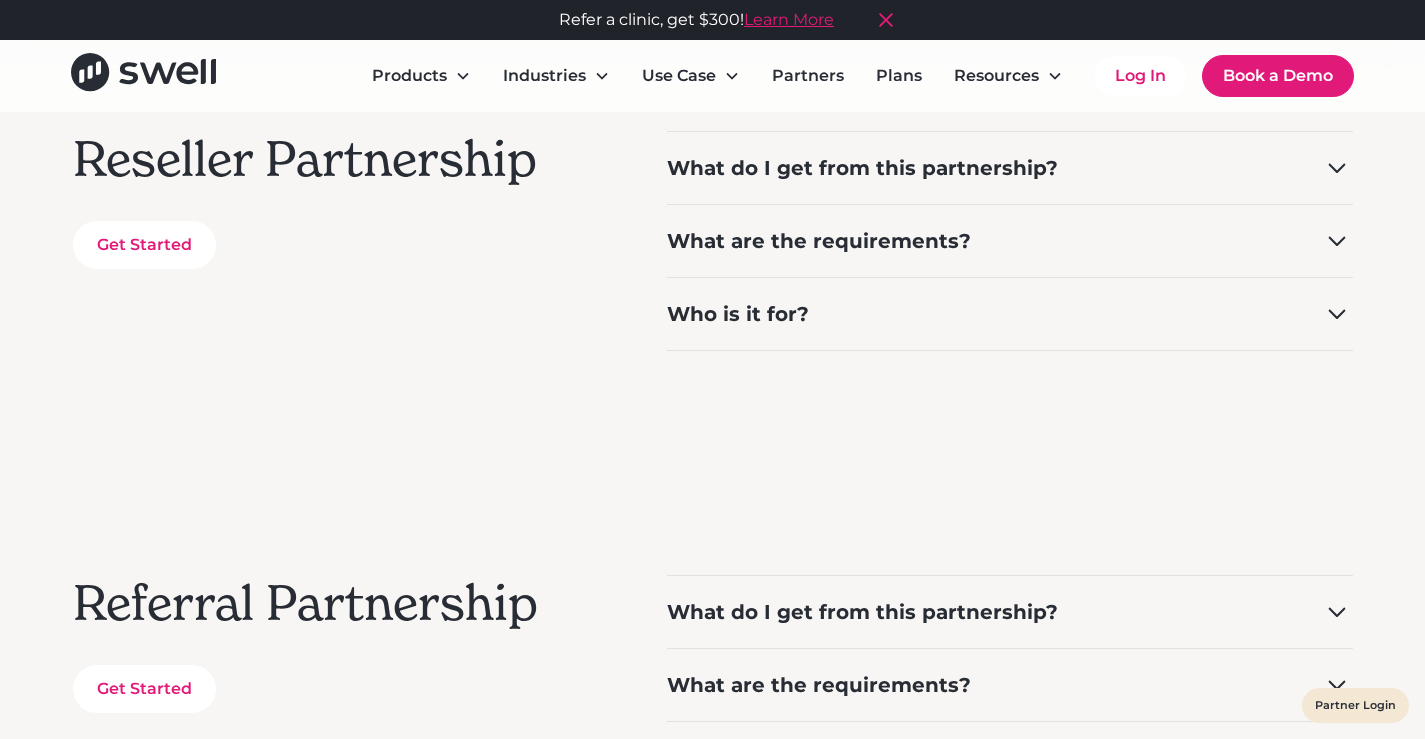 scroll, scrollTop: 500, scrollLeft: 0, axis: vertical 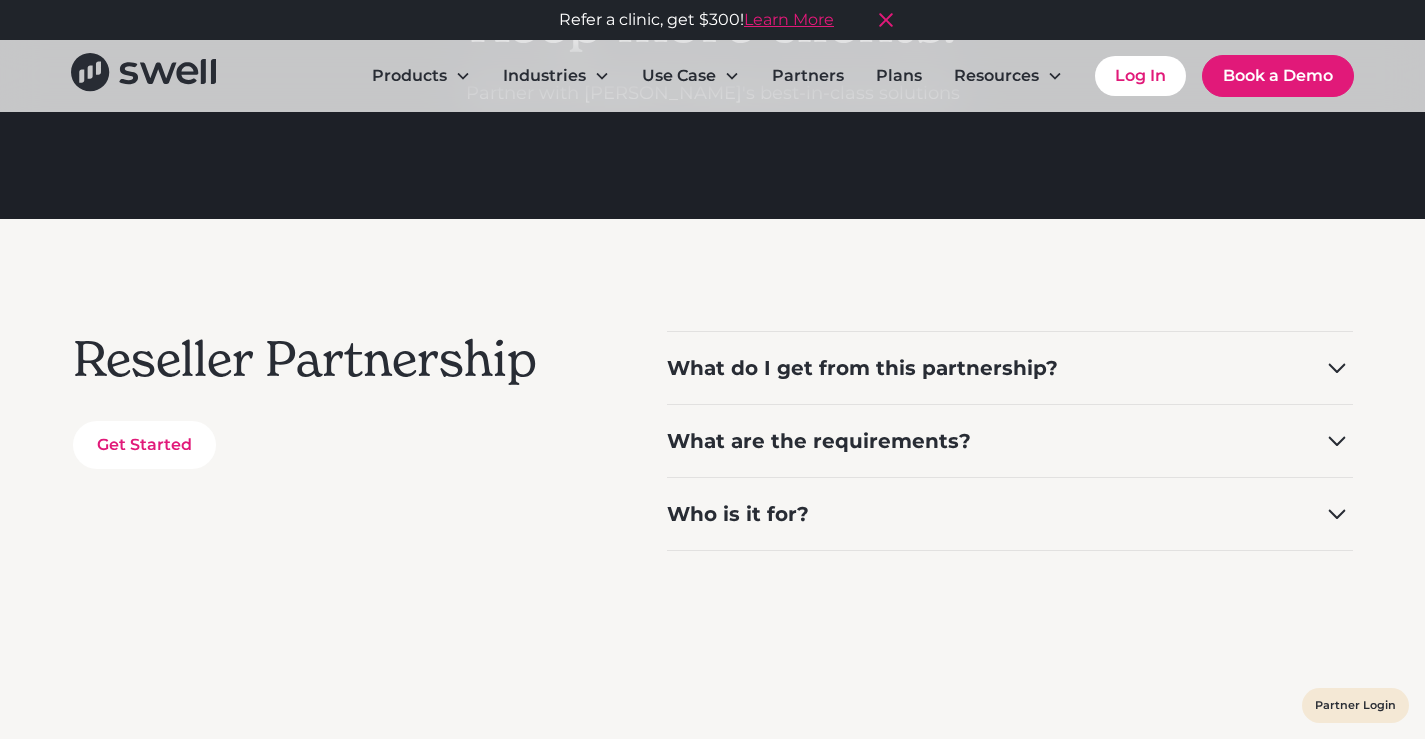 click on "What do I get from this partnership?" at bounding box center [862, 368] 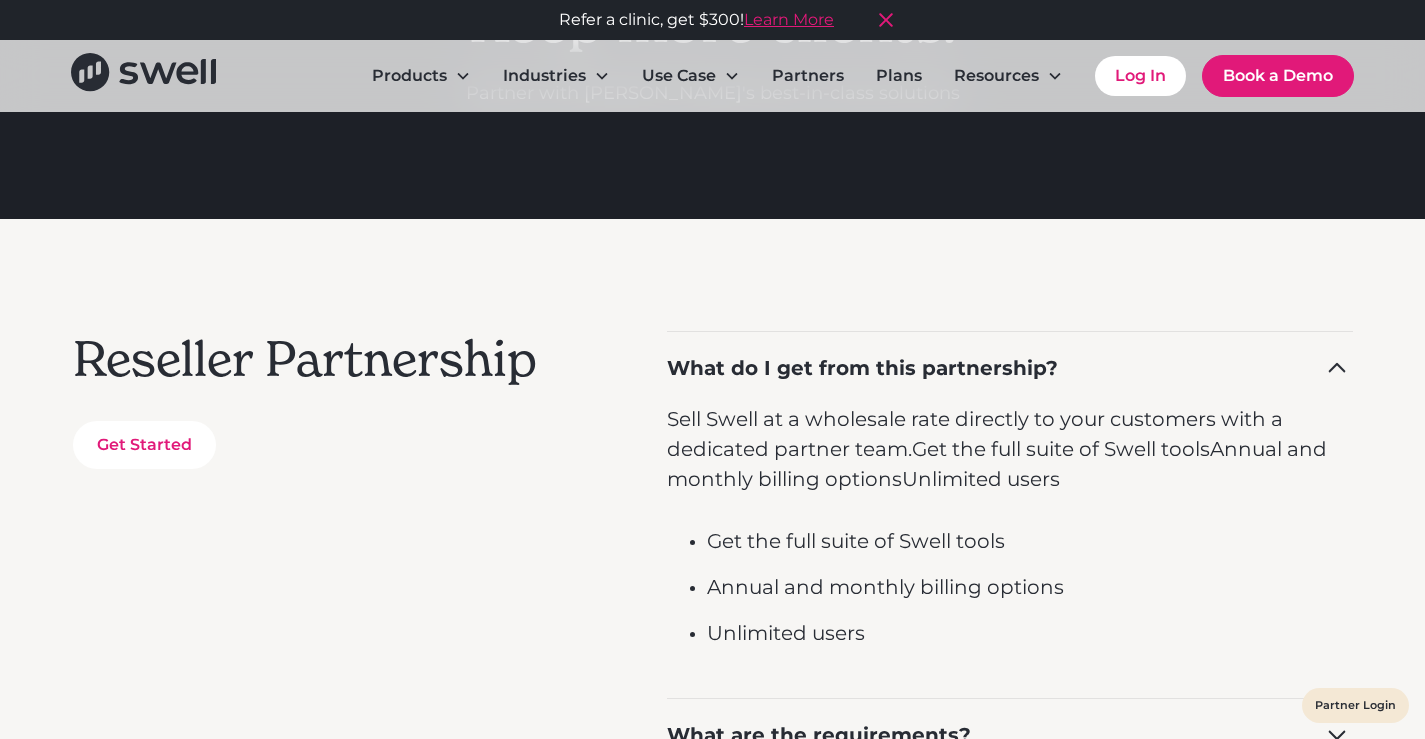 click on "What do I get from this partnership?" at bounding box center [862, 368] 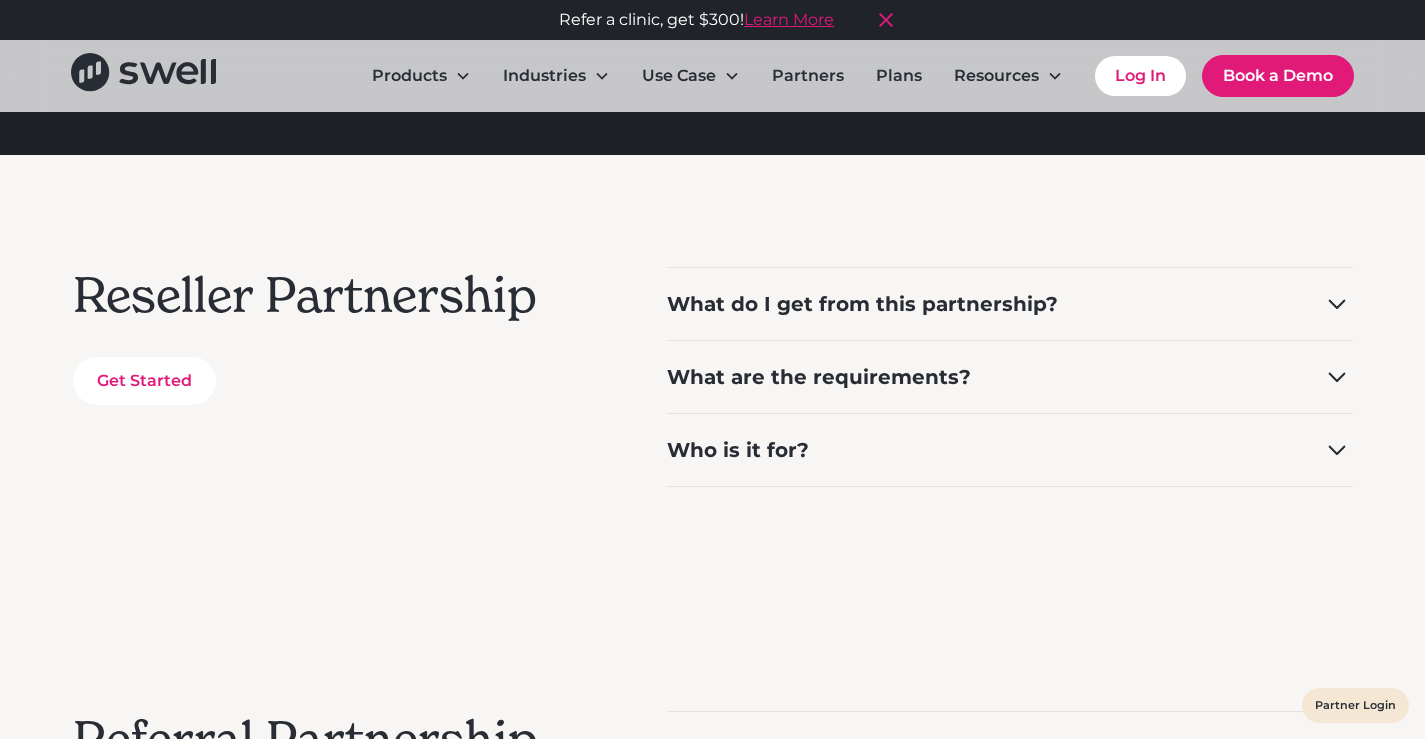 scroll, scrollTop: 400, scrollLeft: 0, axis: vertical 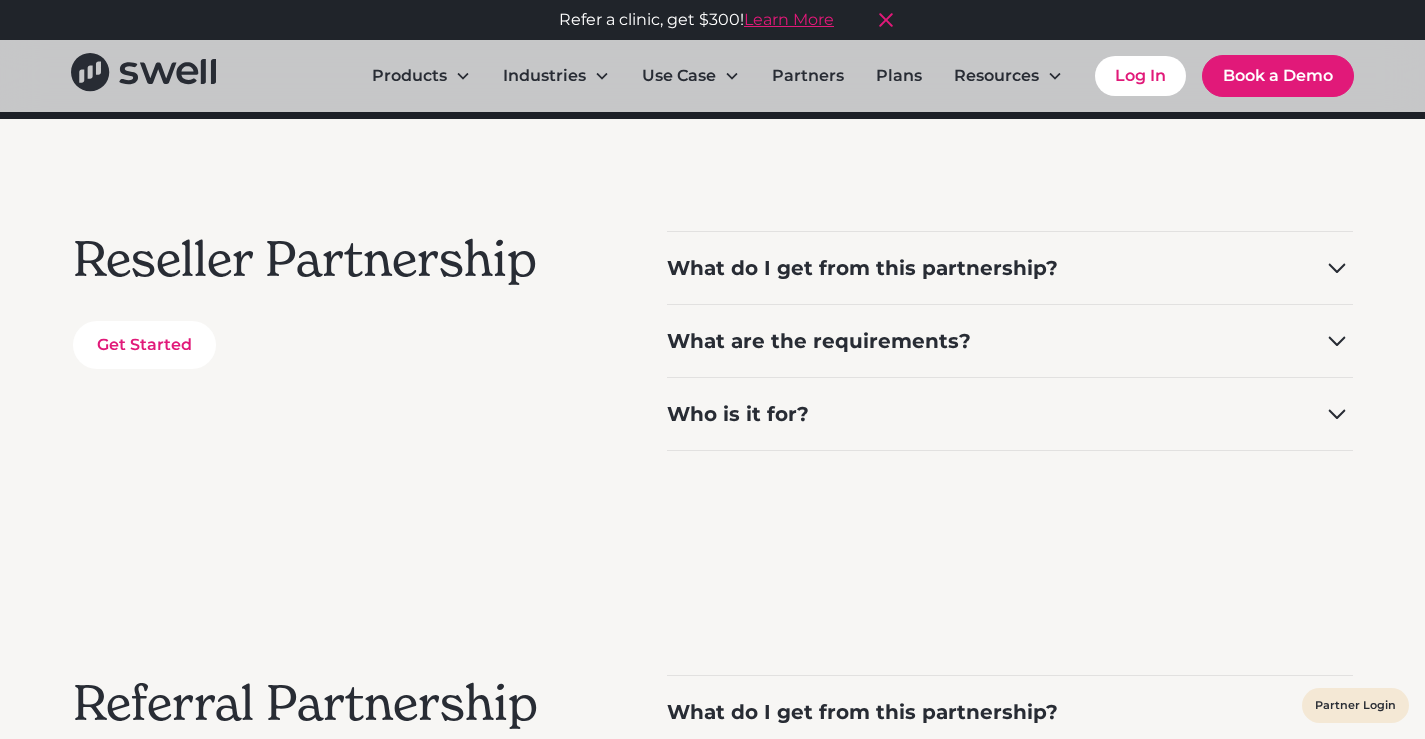click on "Who is it for?" at bounding box center (1010, 413) 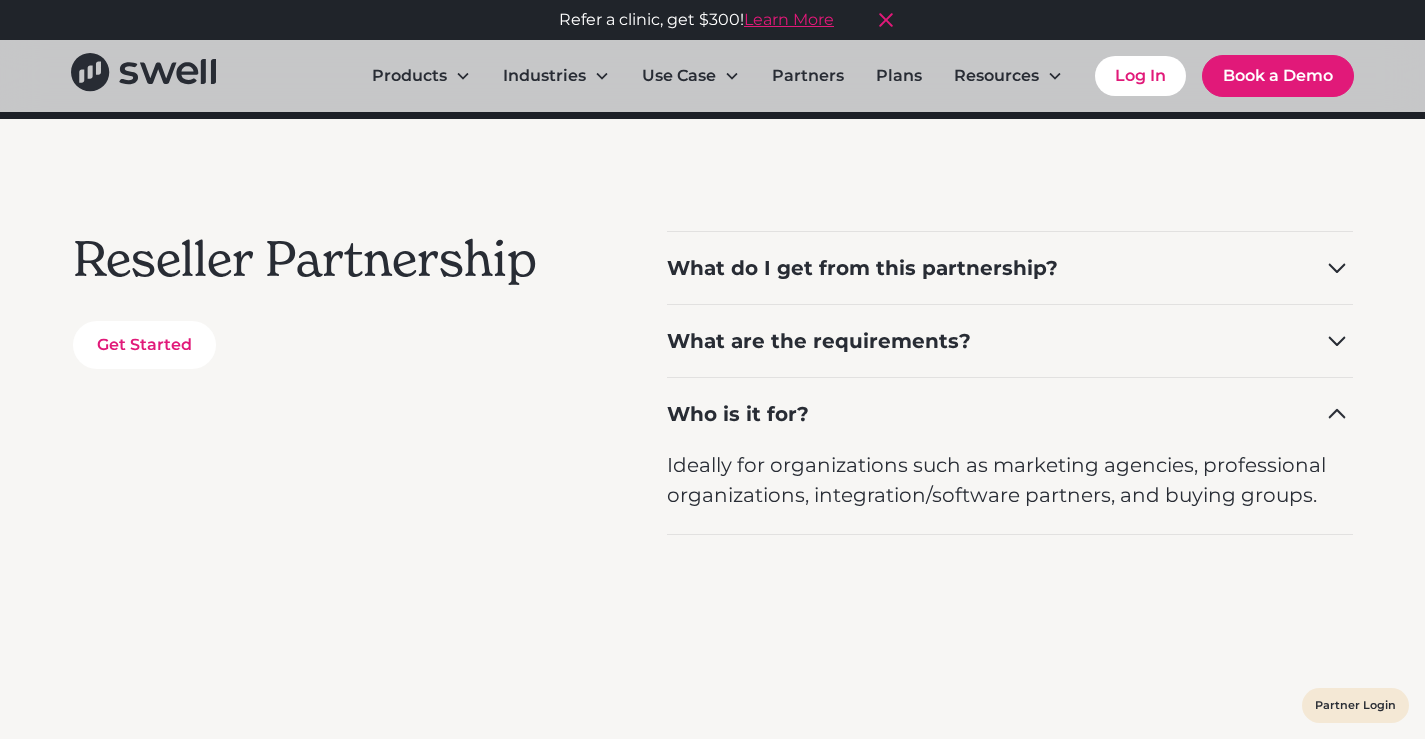 click on "What are the requirements?" at bounding box center [819, 341] 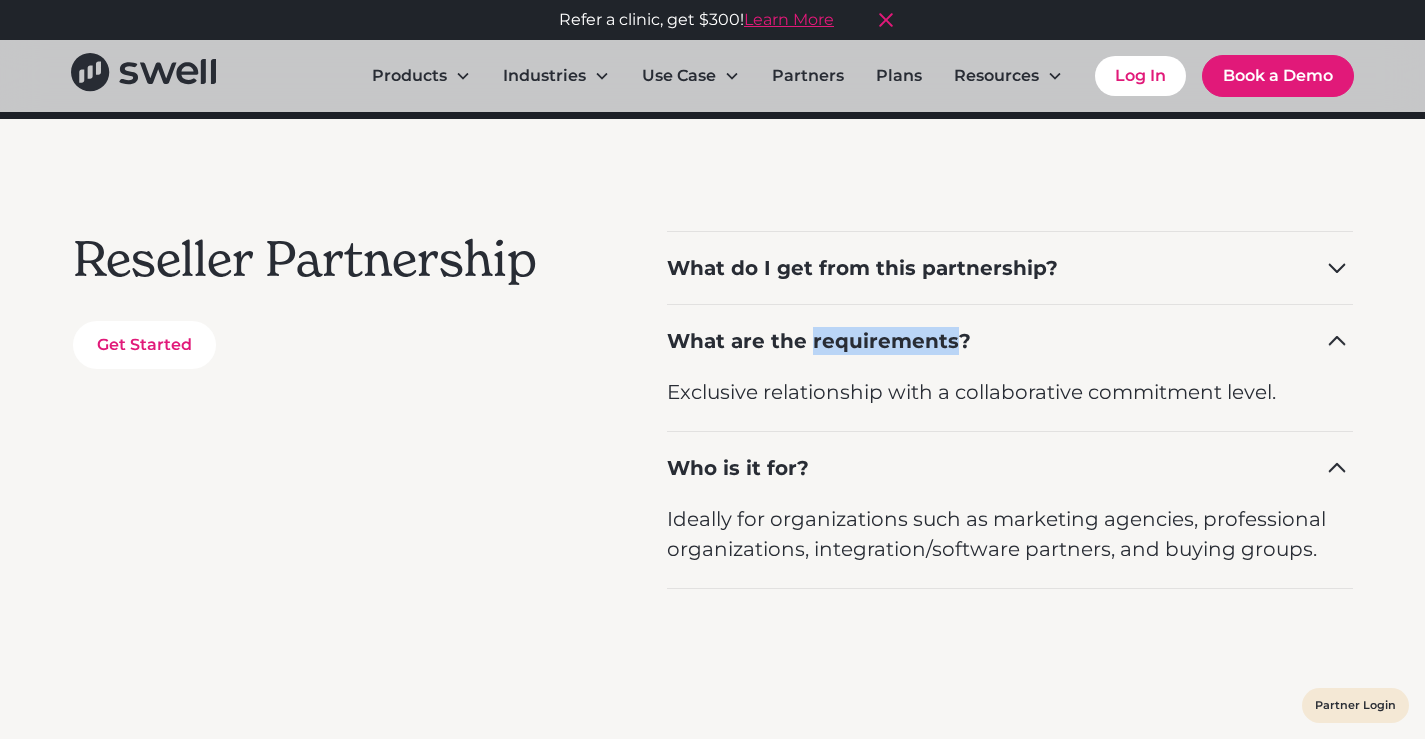 drag, startPoint x: 890, startPoint y: 354, endPoint x: 855, endPoint y: 359, distance: 35.35534 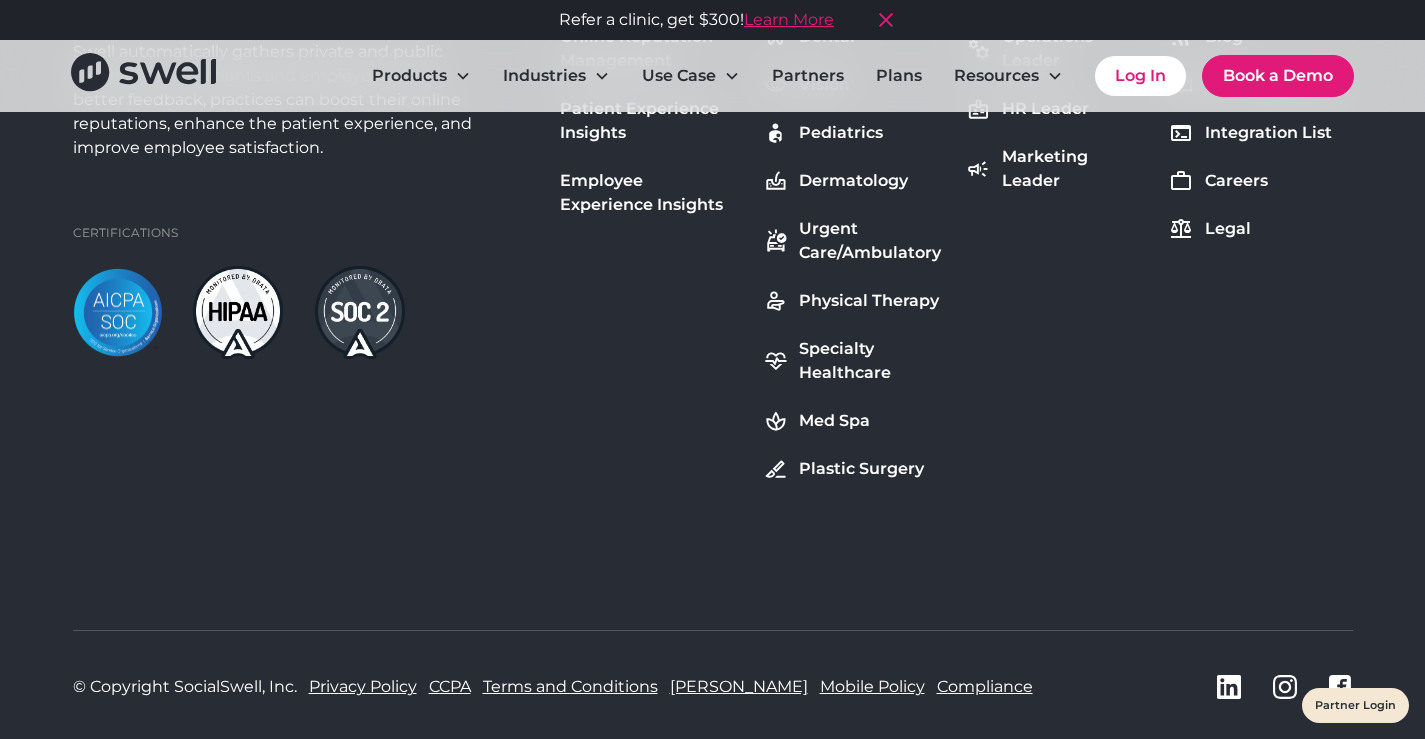 scroll, scrollTop: 1400, scrollLeft: 0, axis: vertical 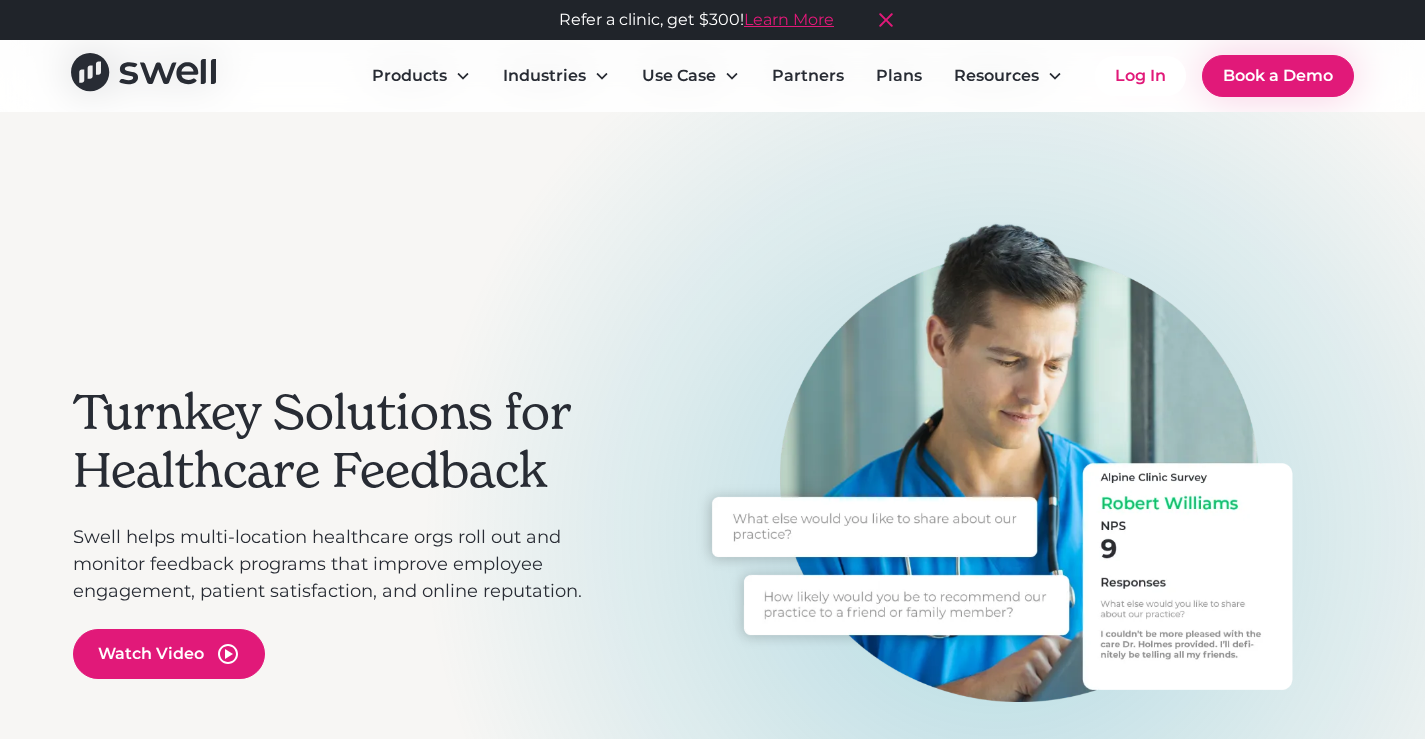 click at bounding box center [20, 8403] 